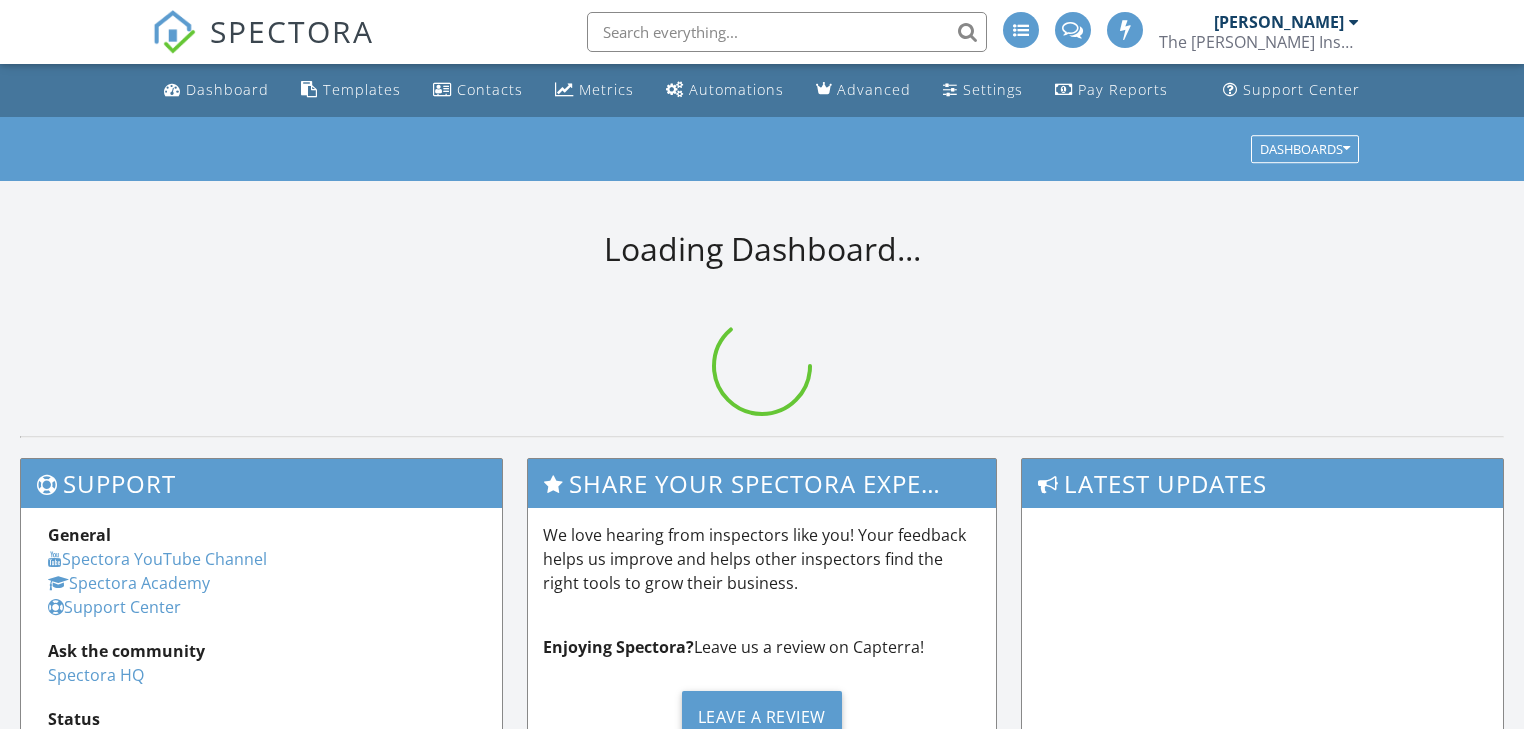 scroll, scrollTop: 0, scrollLeft: 0, axis: both 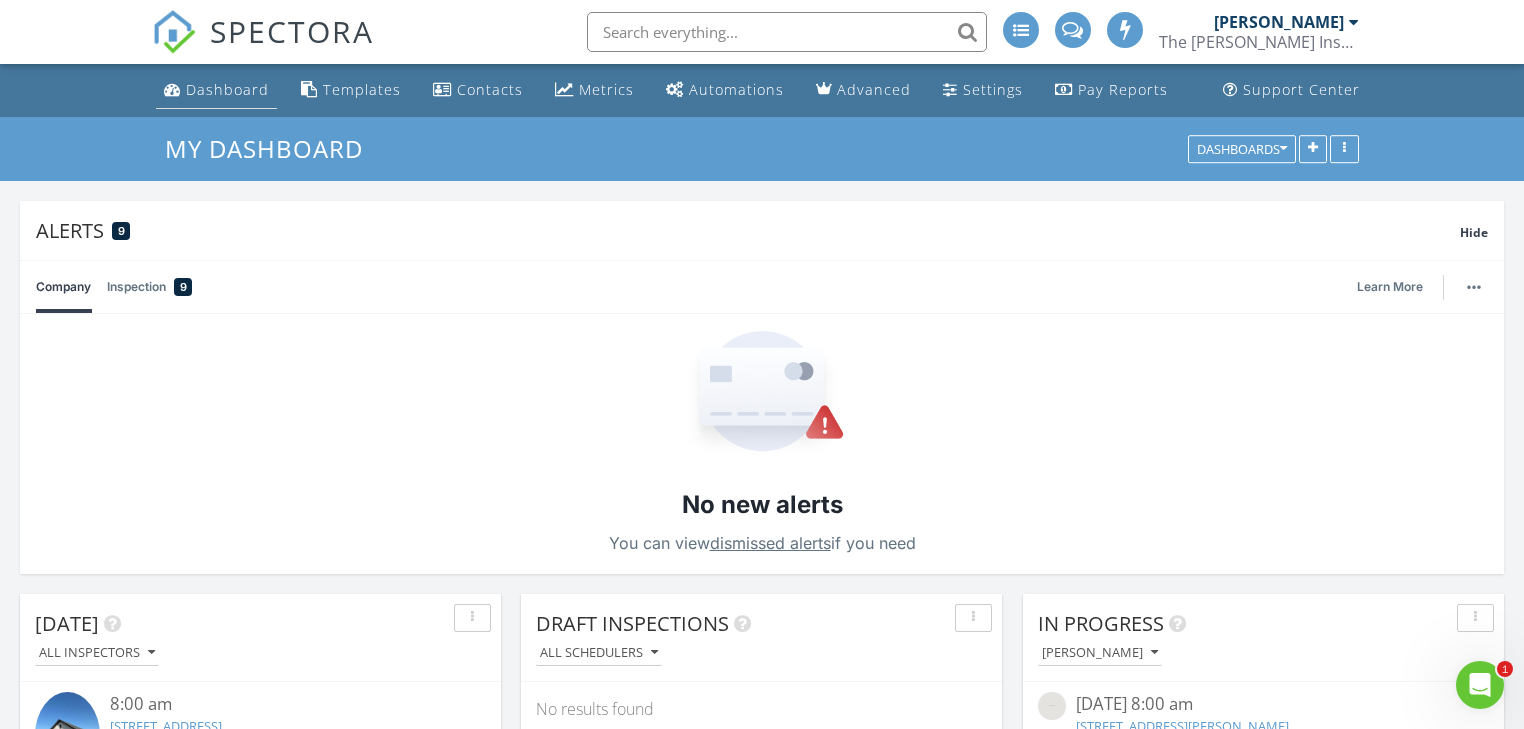 click on "Dashboard" at bounding box center (227, 89) 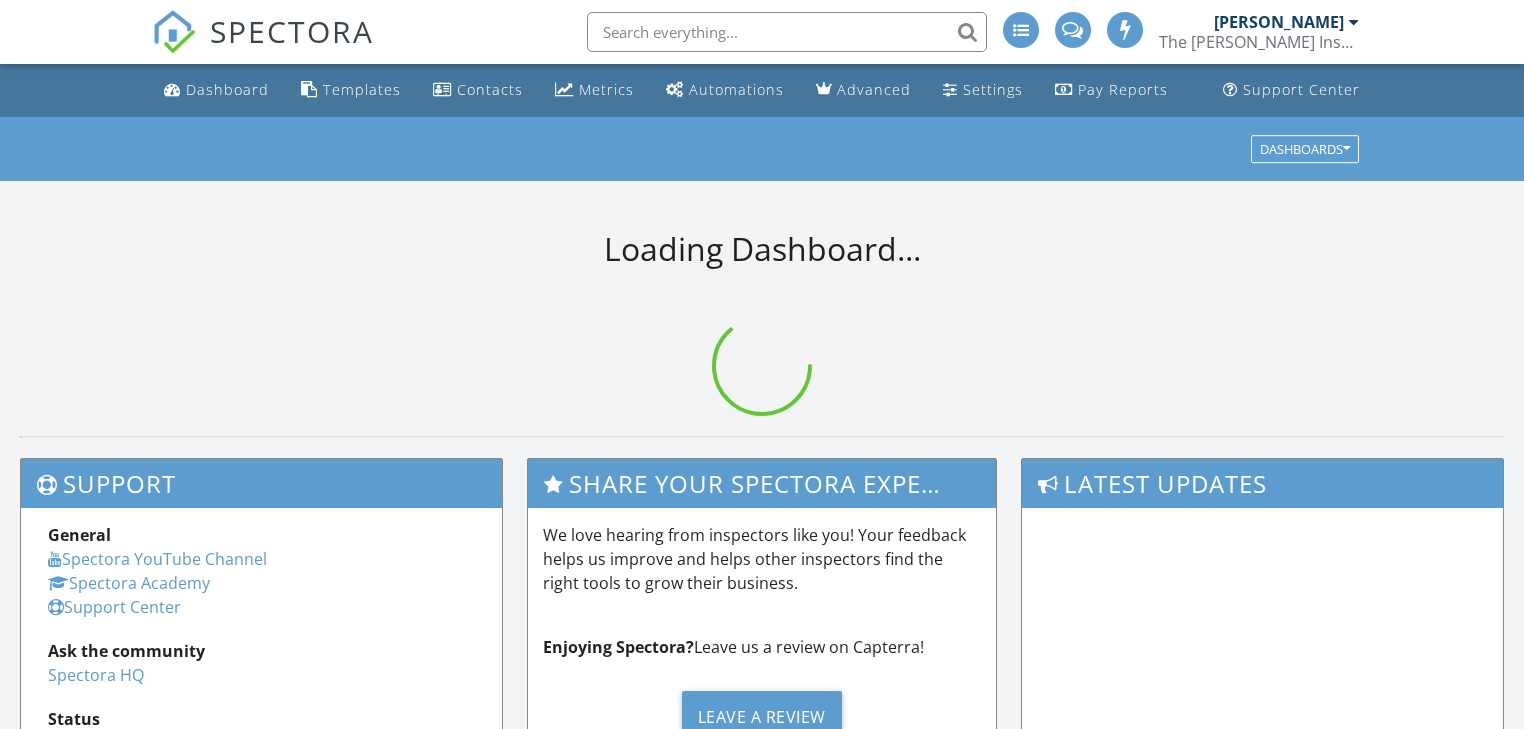 scroll, scrollTop: 0, scrollLeft: 0, axis: both 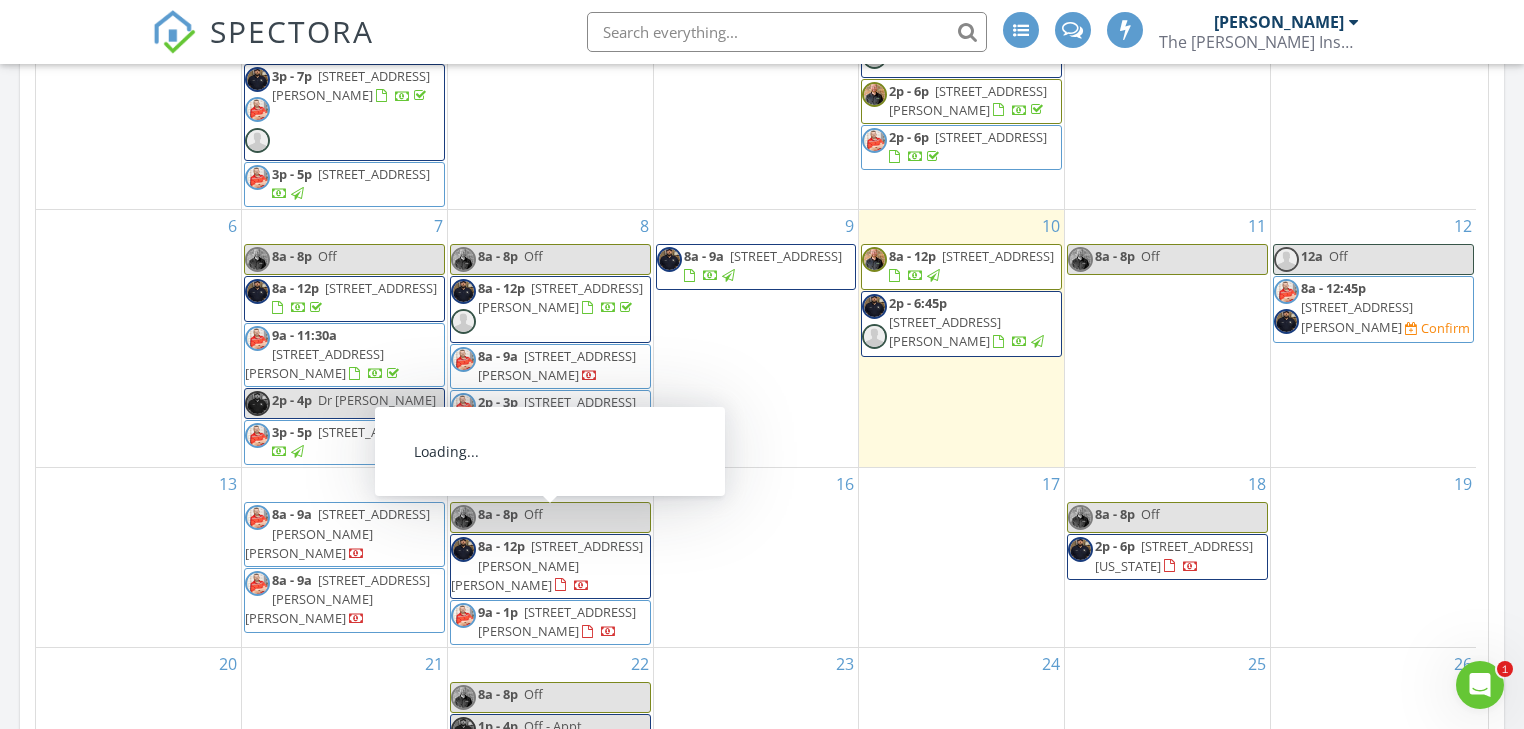 click on "504 Amanda Ct, Burleson 76028" at bounding box center [547, 565] 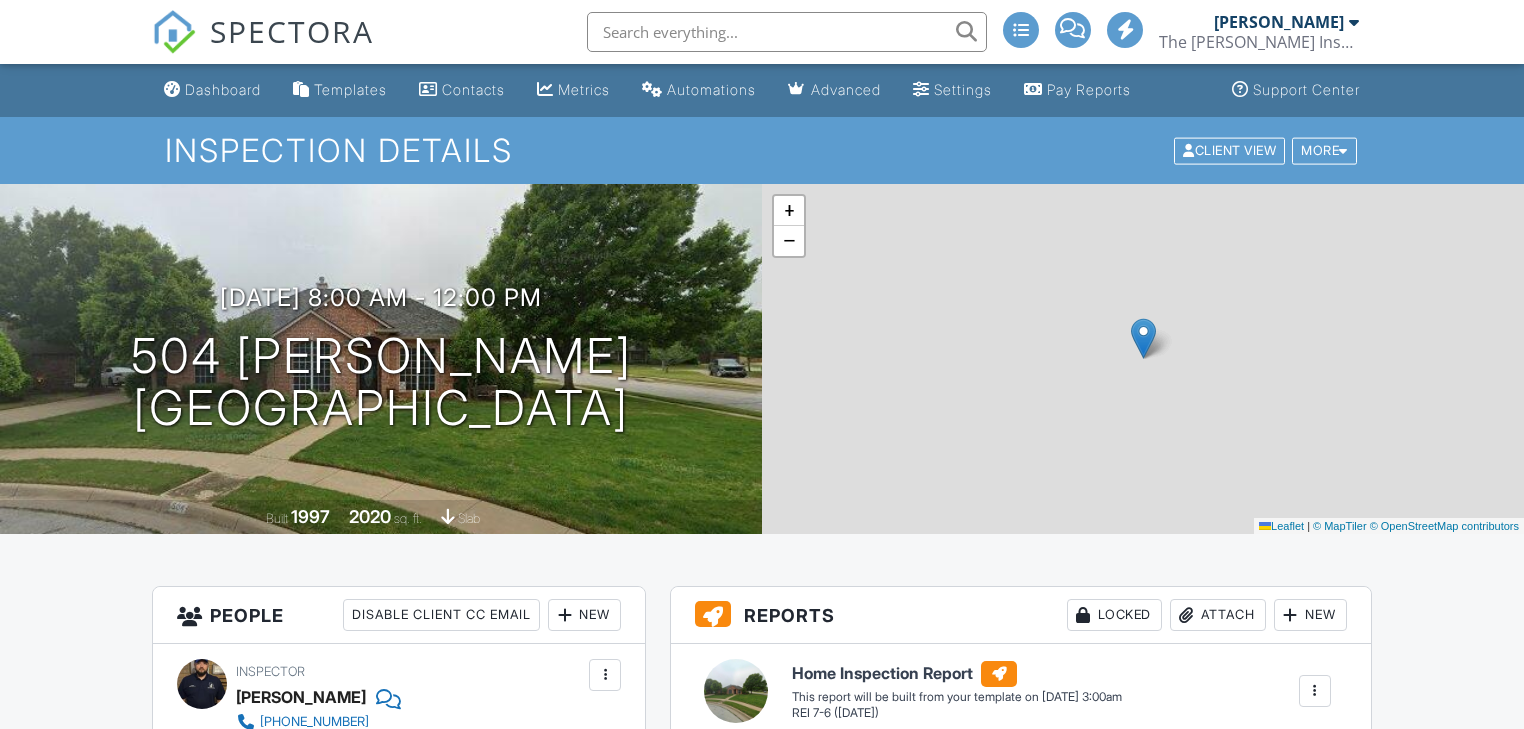 scroll, scrollTop: 400, scrollLeft: 0, axis: vertical 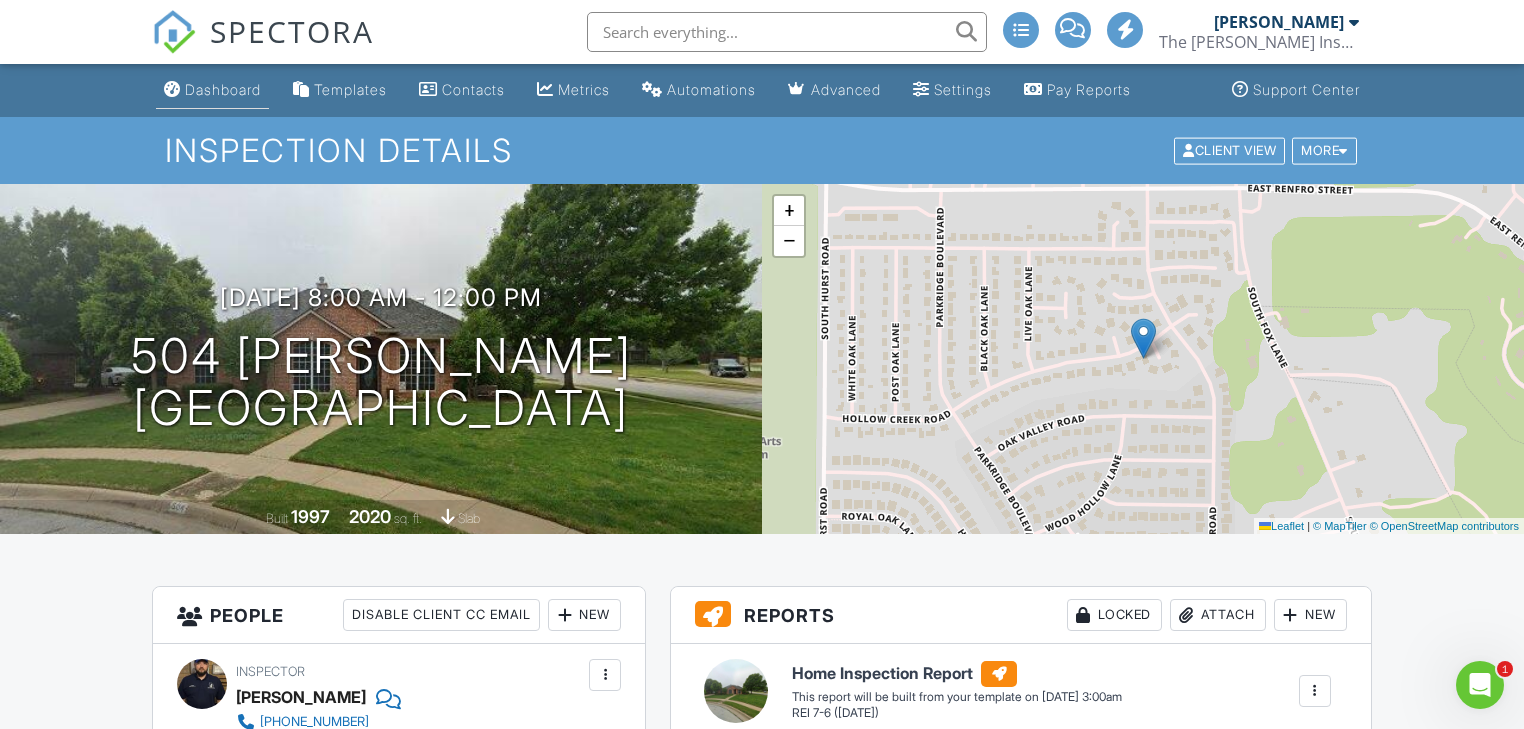click on "Dashboard" at bounding box center [212, 90] 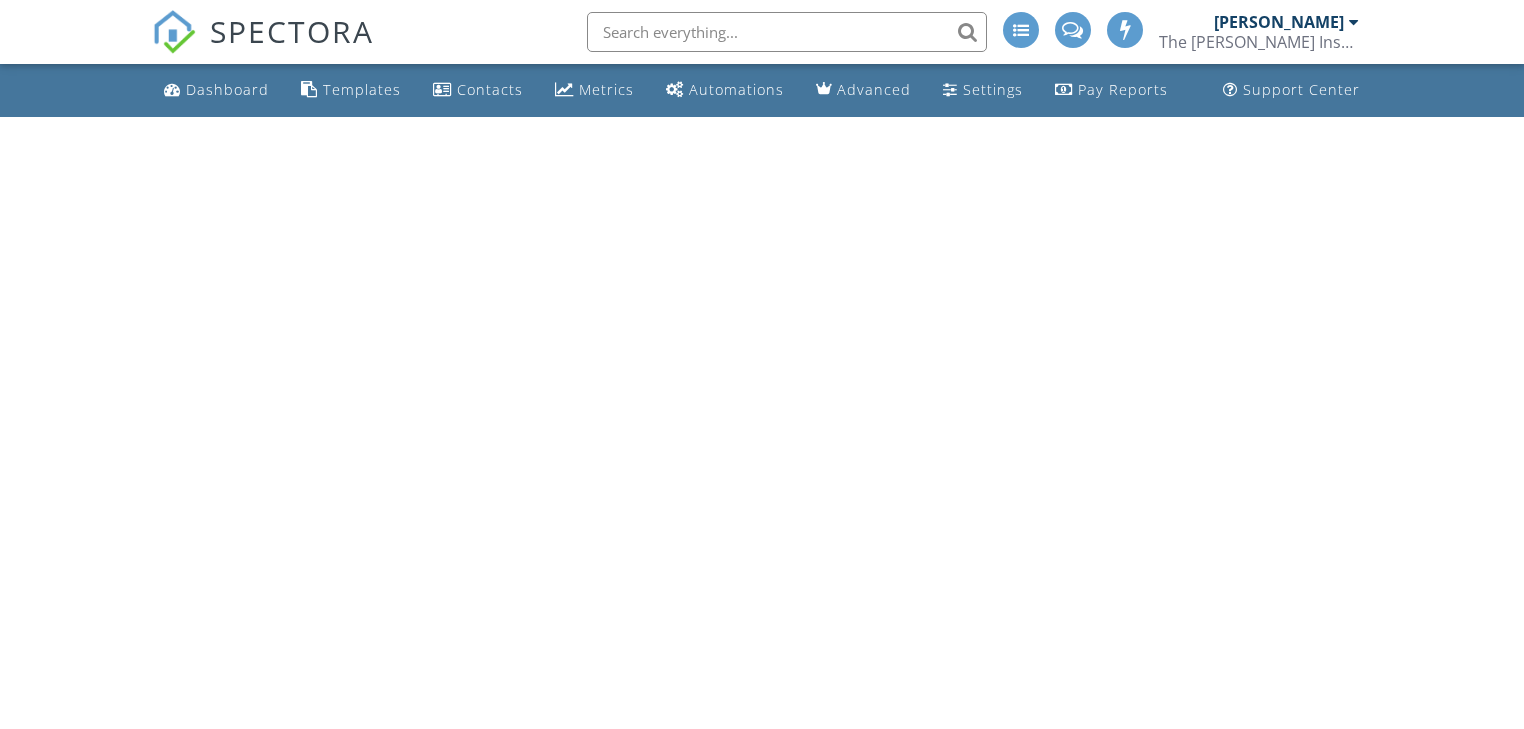 scroll, scrollTop: 0, scrollLeft: 0, axis: both 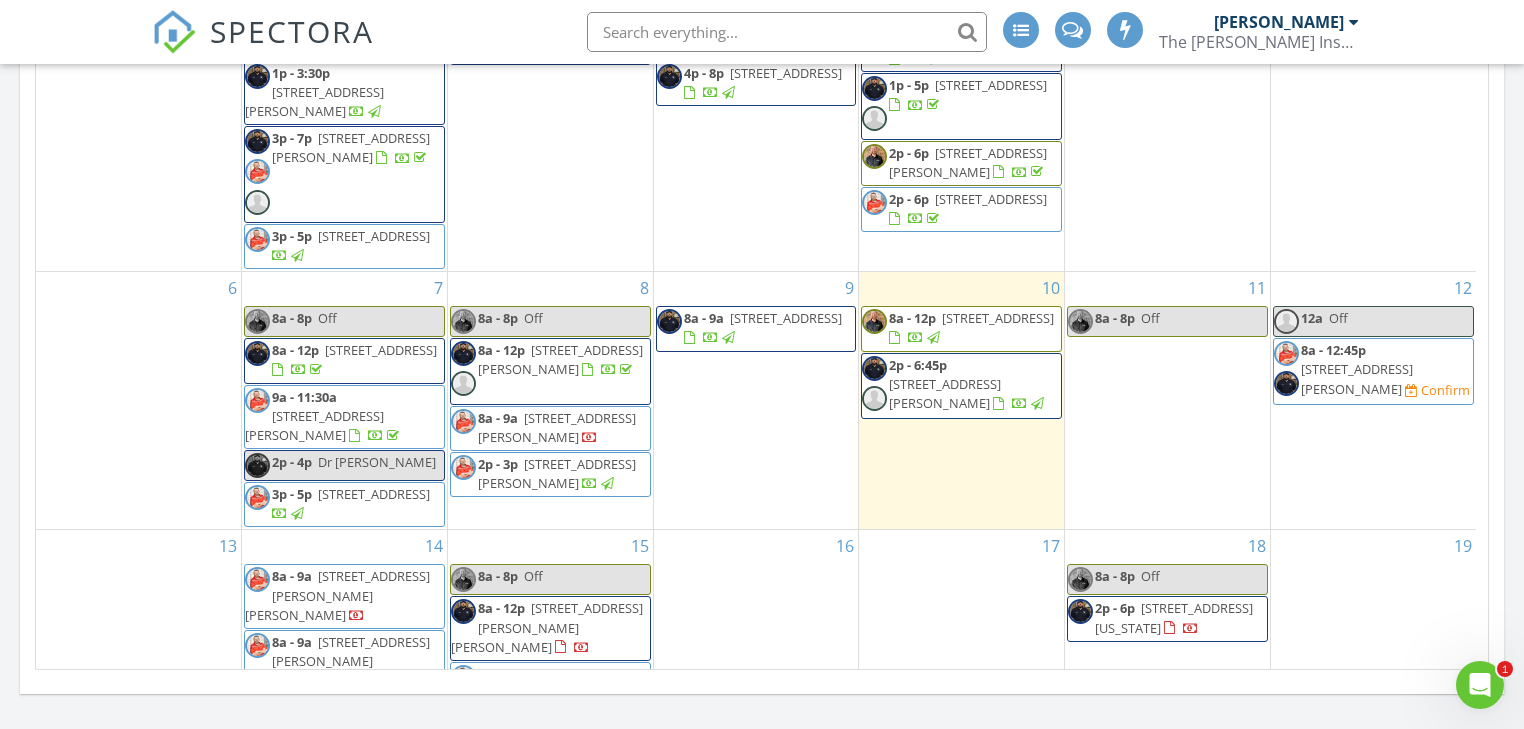 click on "[STREET_ADDRESS][PERSON_NAME][PERSON_NAME]" at bounding box center (337, 595) 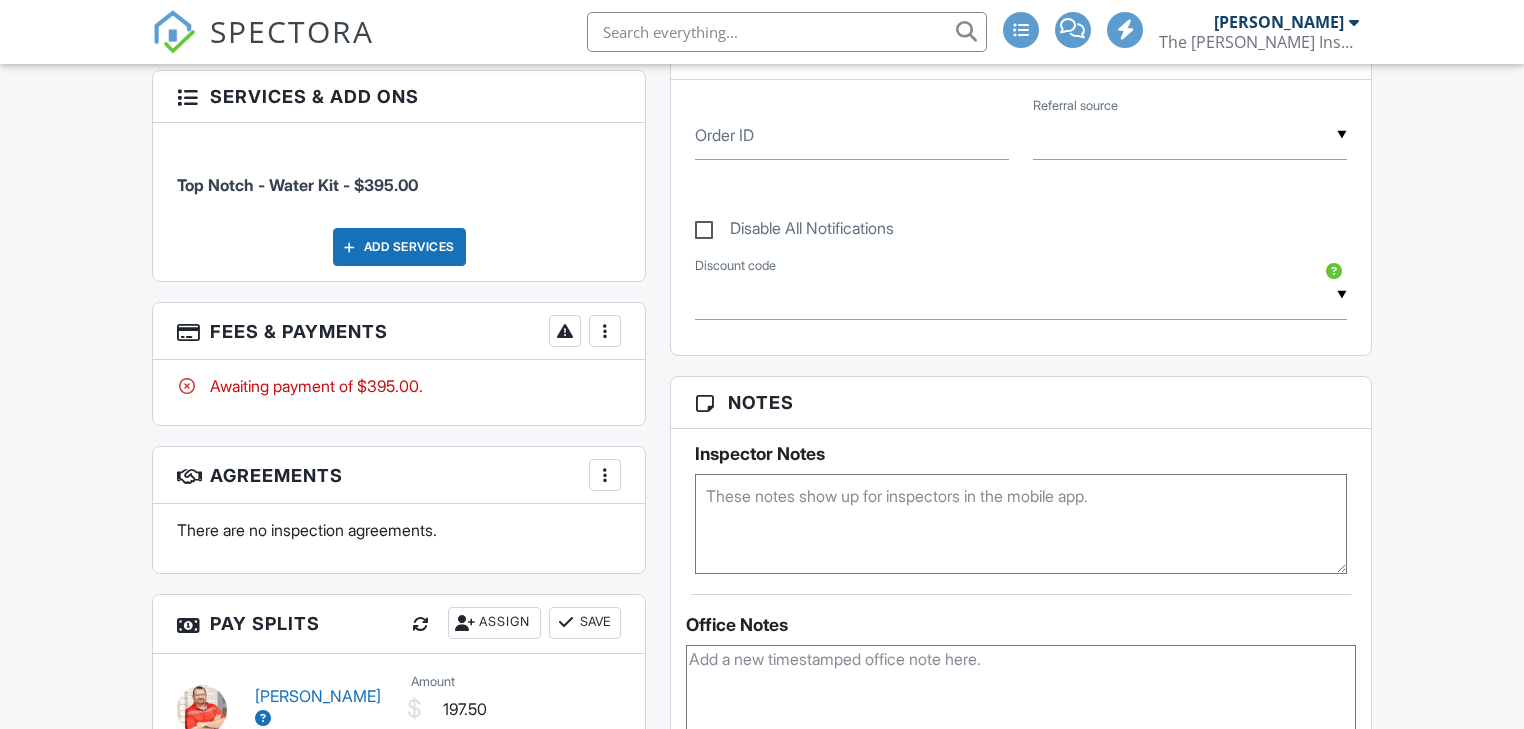 scroll, scrollTop: 1063, scrollLeft: 0, axis: vertical 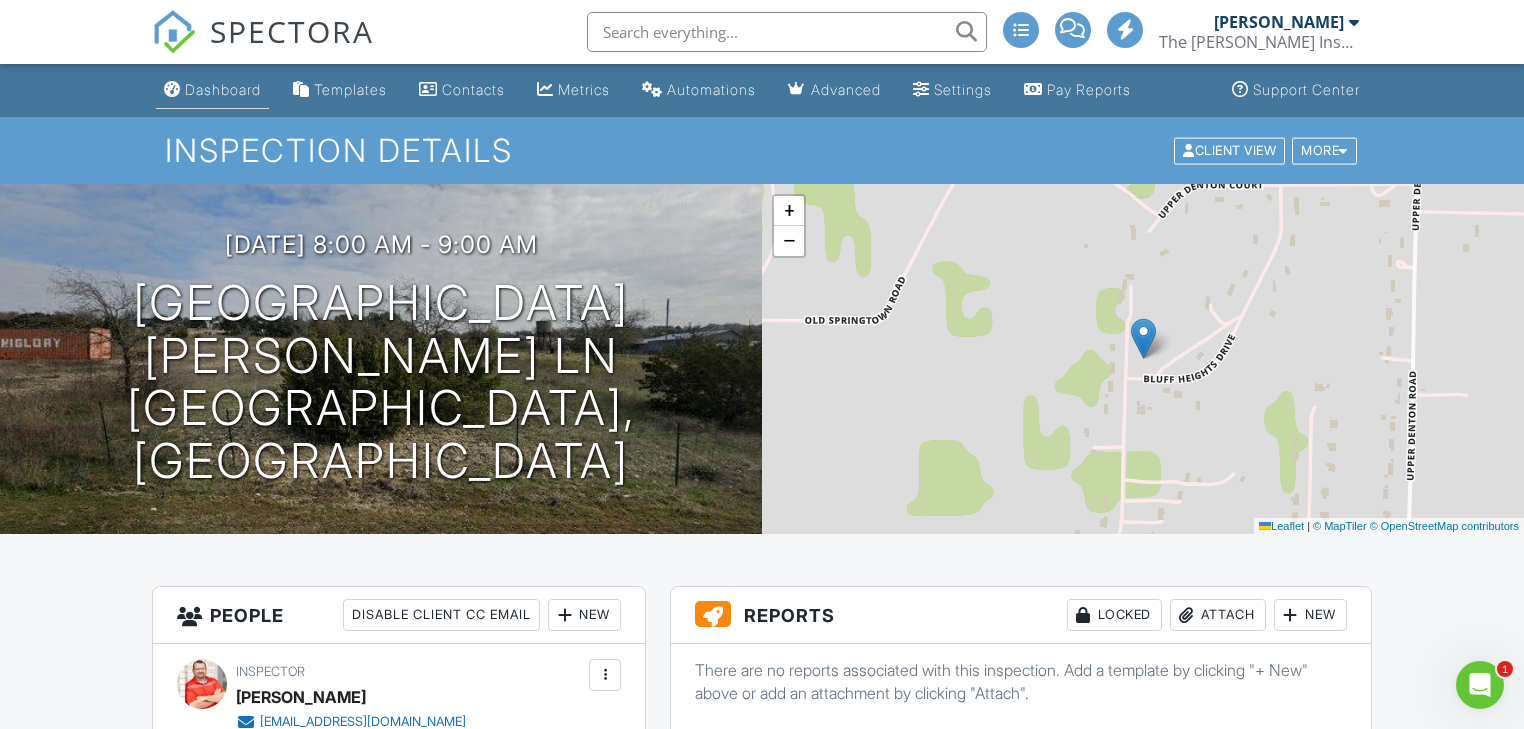 click on "Dashboard" at bounding box center [223, 89] 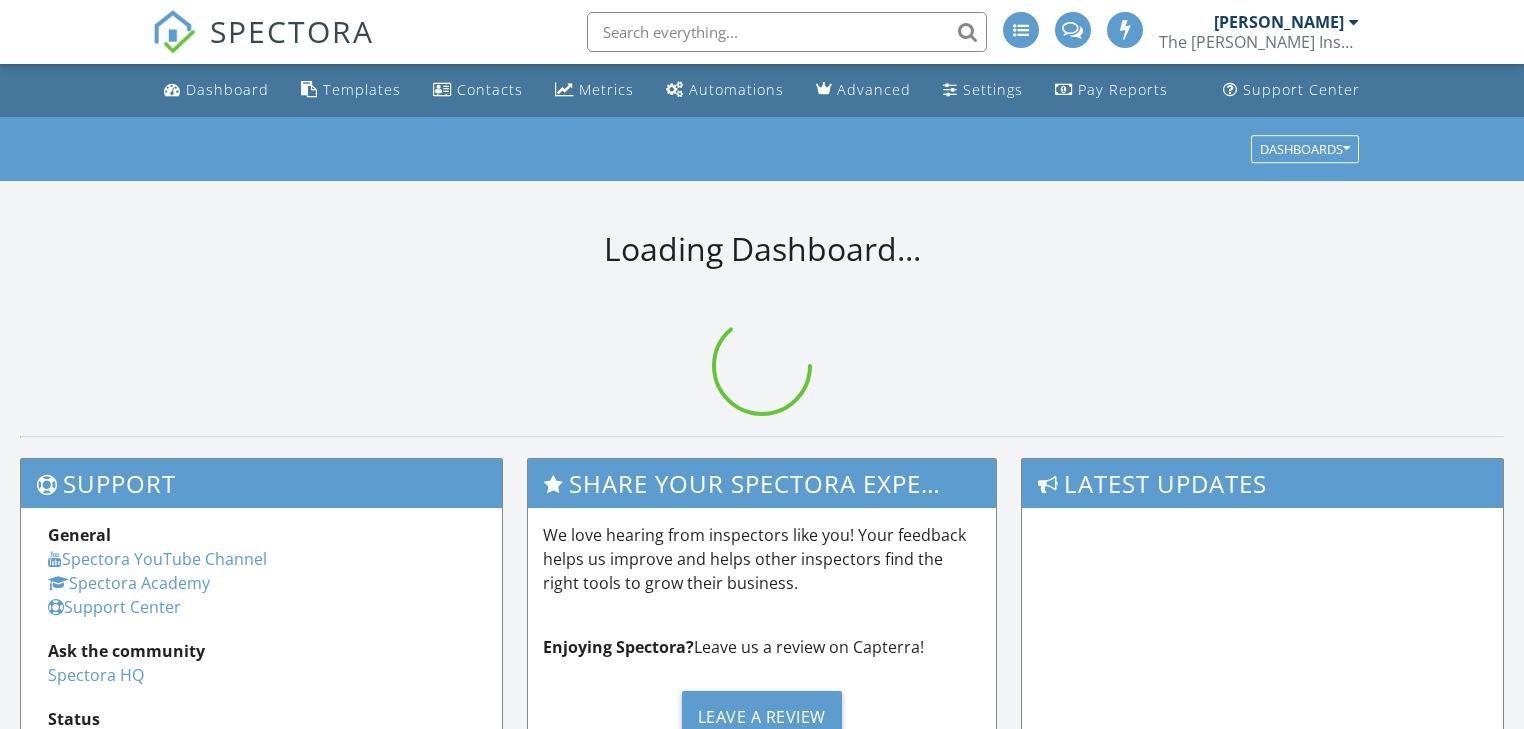 scroll, scrollTop: 0, scrollLeft: 0, axis: both 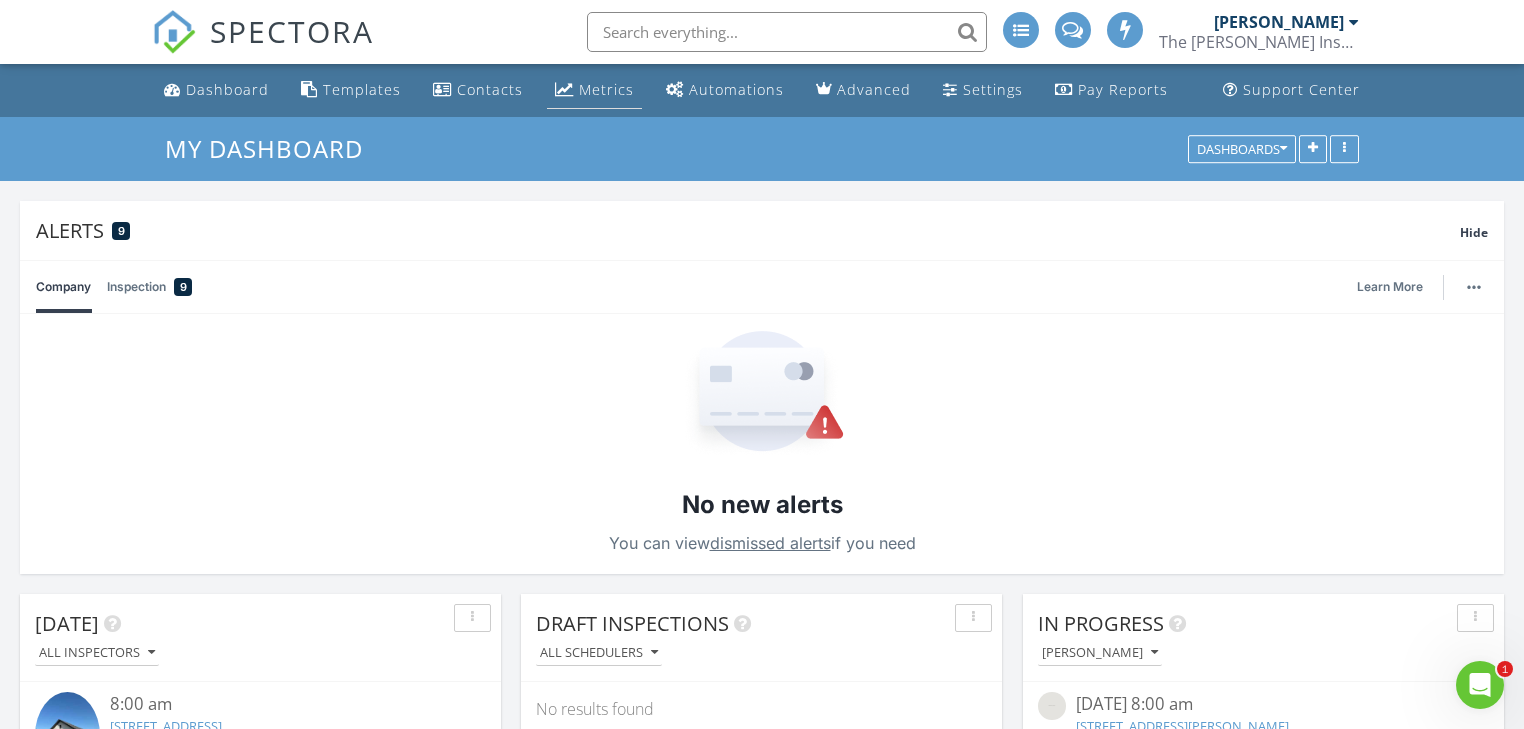 click on "Metrics" at bounding box center (606, 89) 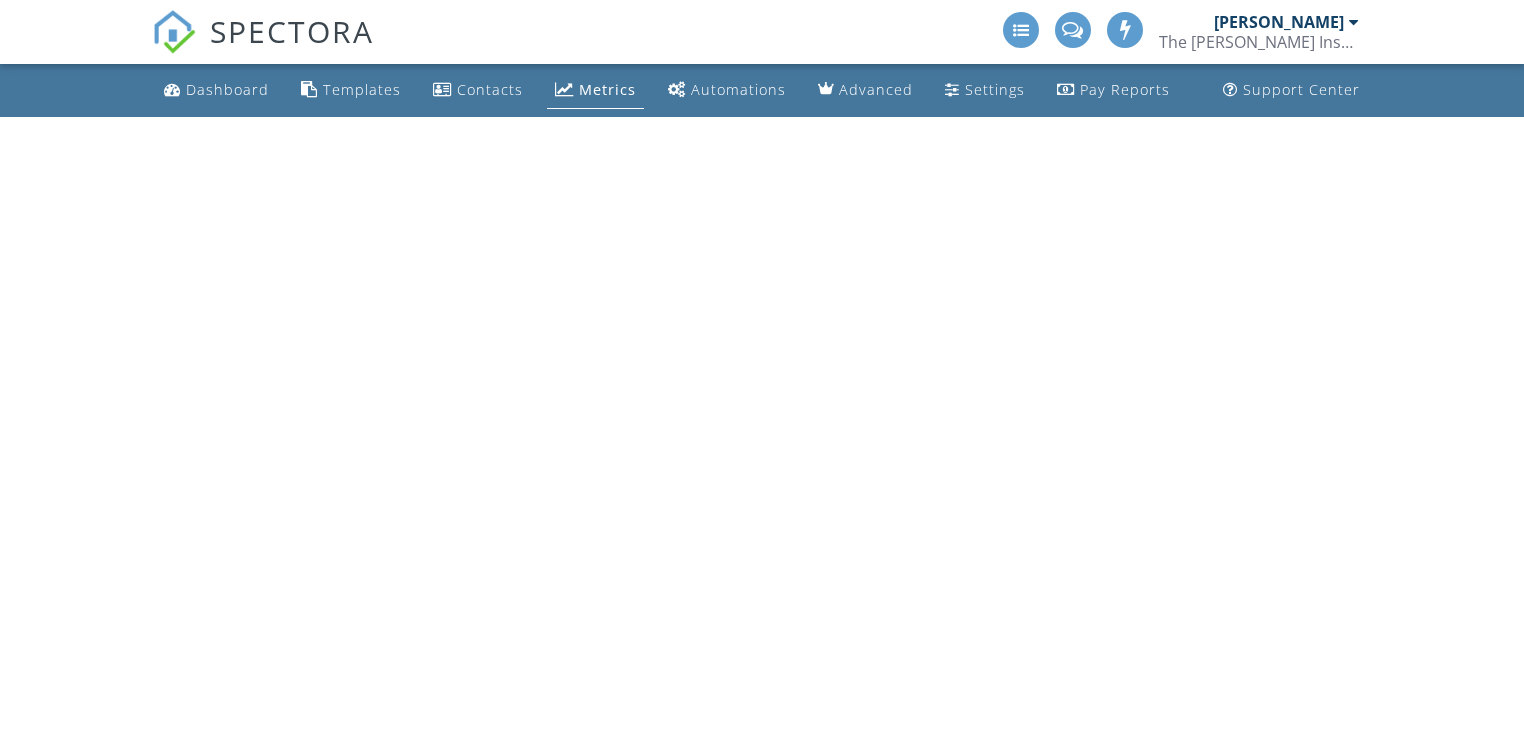 scroll, scrollTop: 0, scrollLeft: 0, axis: both 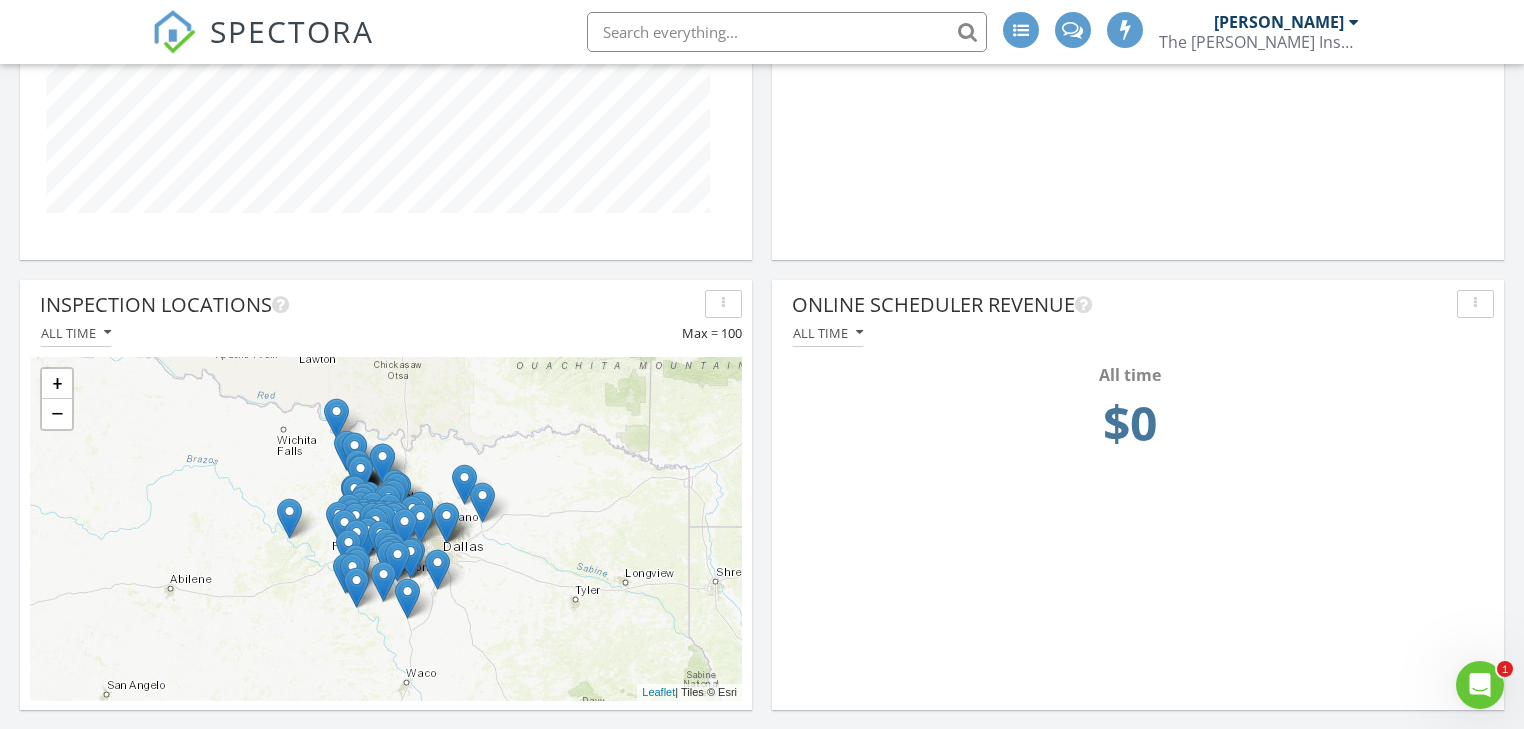 click at bounding box center (404, 528) 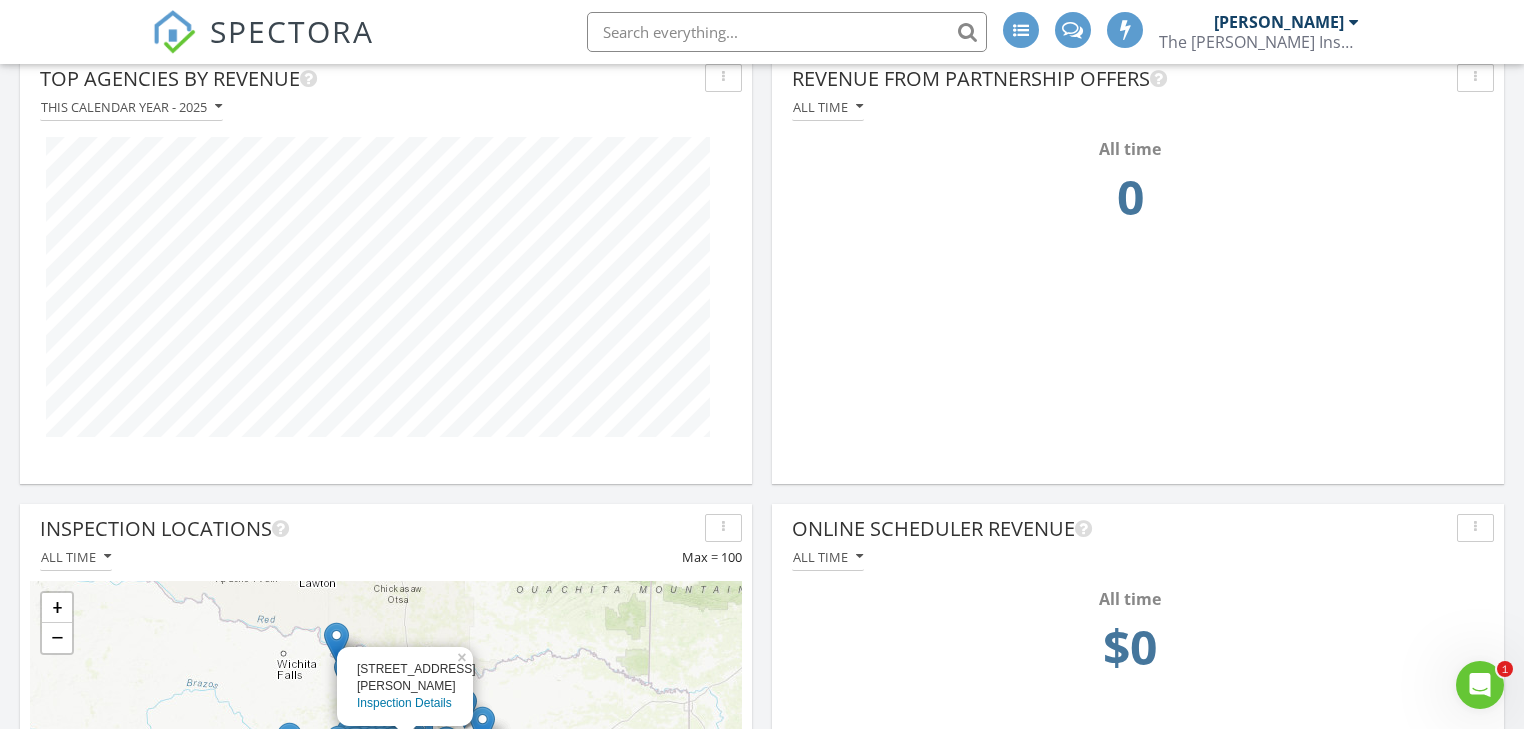 scroll, scrollTop: 1664, scrollLeft: 0, axis: vertical 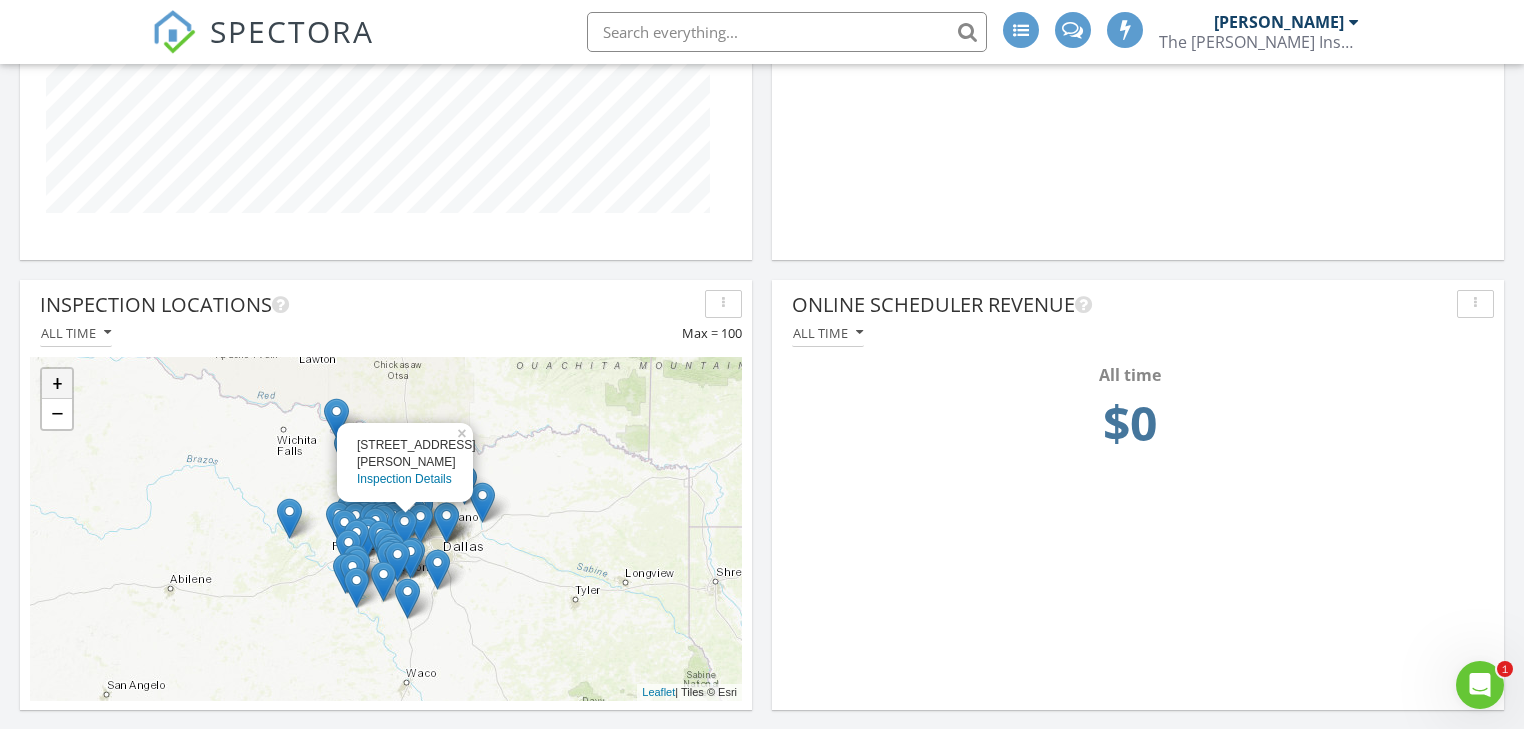 click on "+" at bounding box center (57, 384) 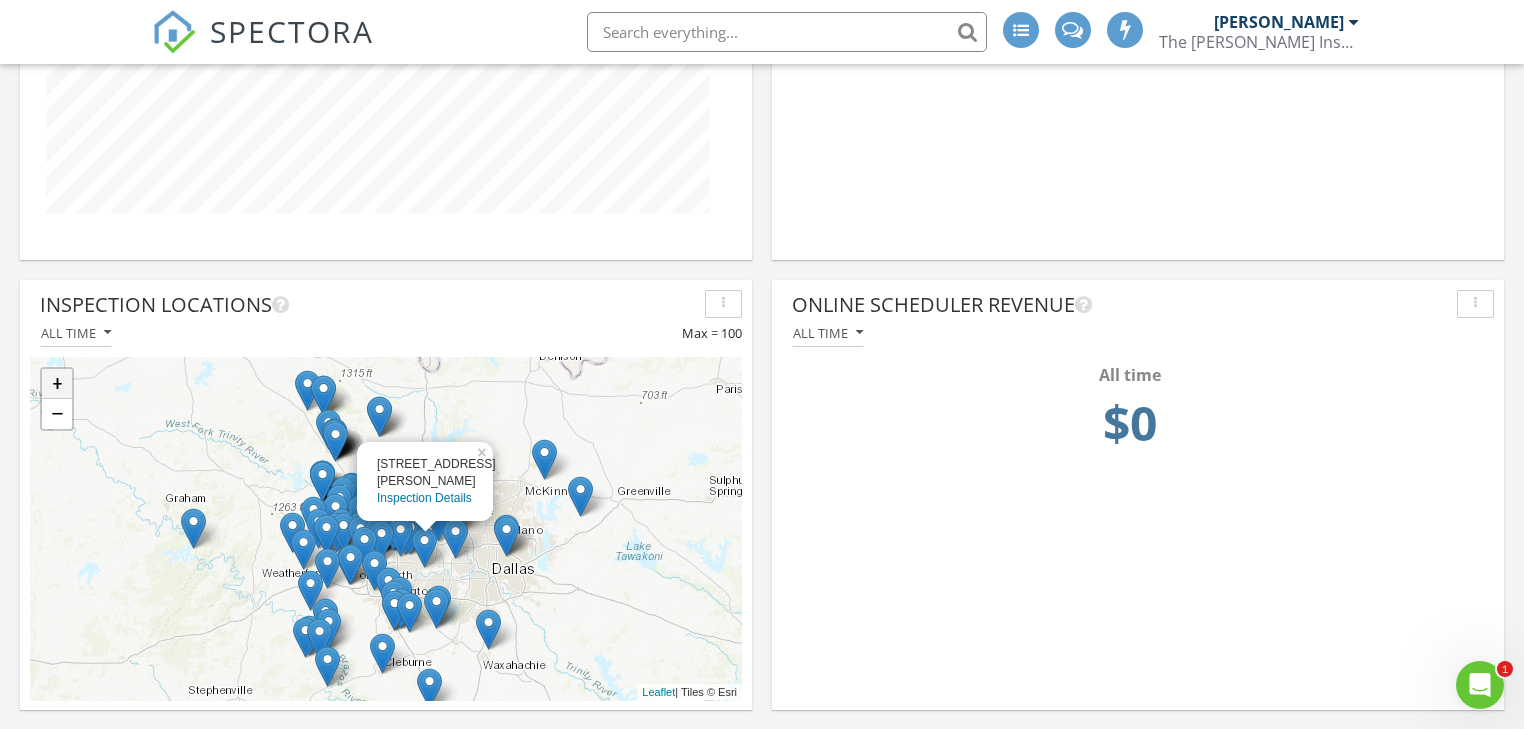 click on "+" at bounding box center [57, 384] 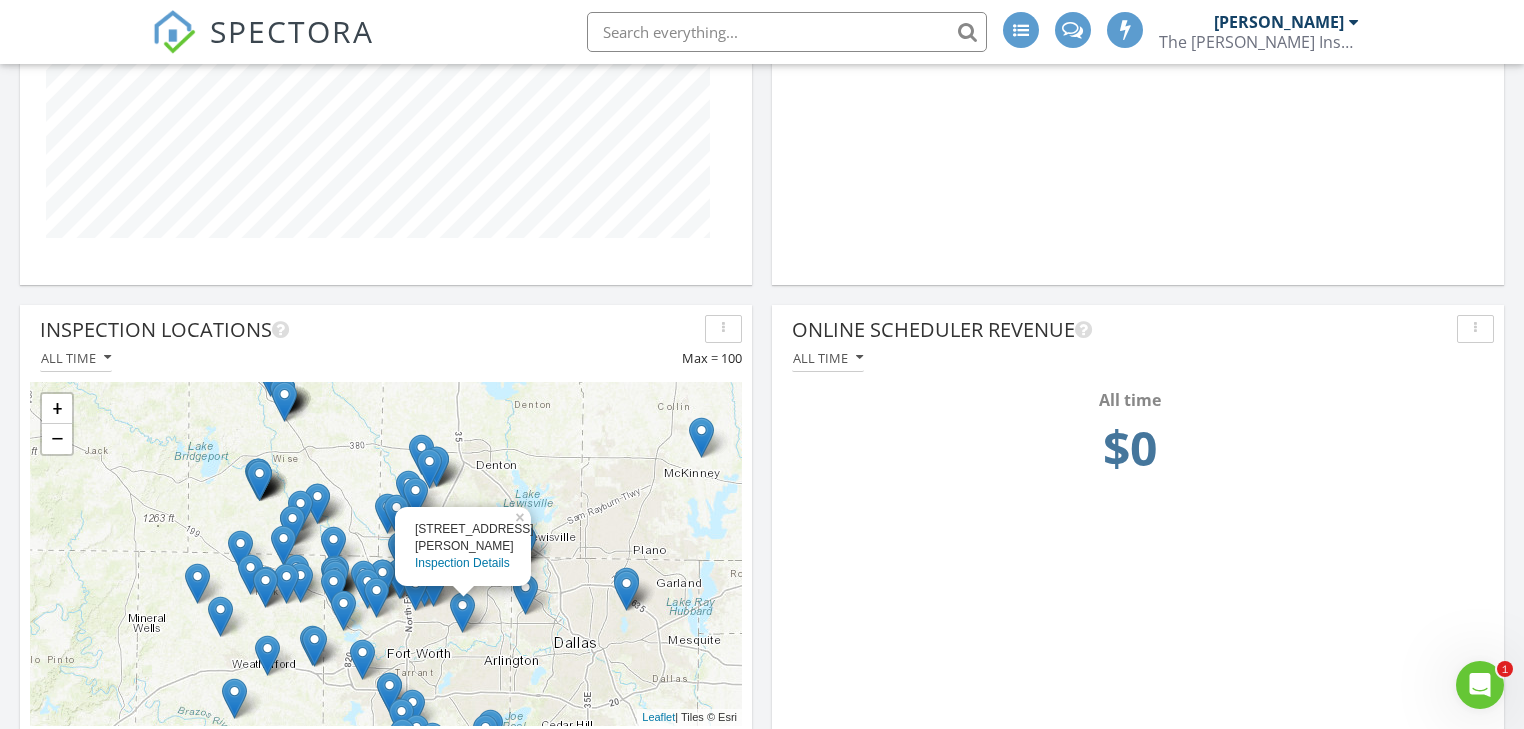 scroll, scrollTop: 1664, scrollLeft: 0, axis: vertical 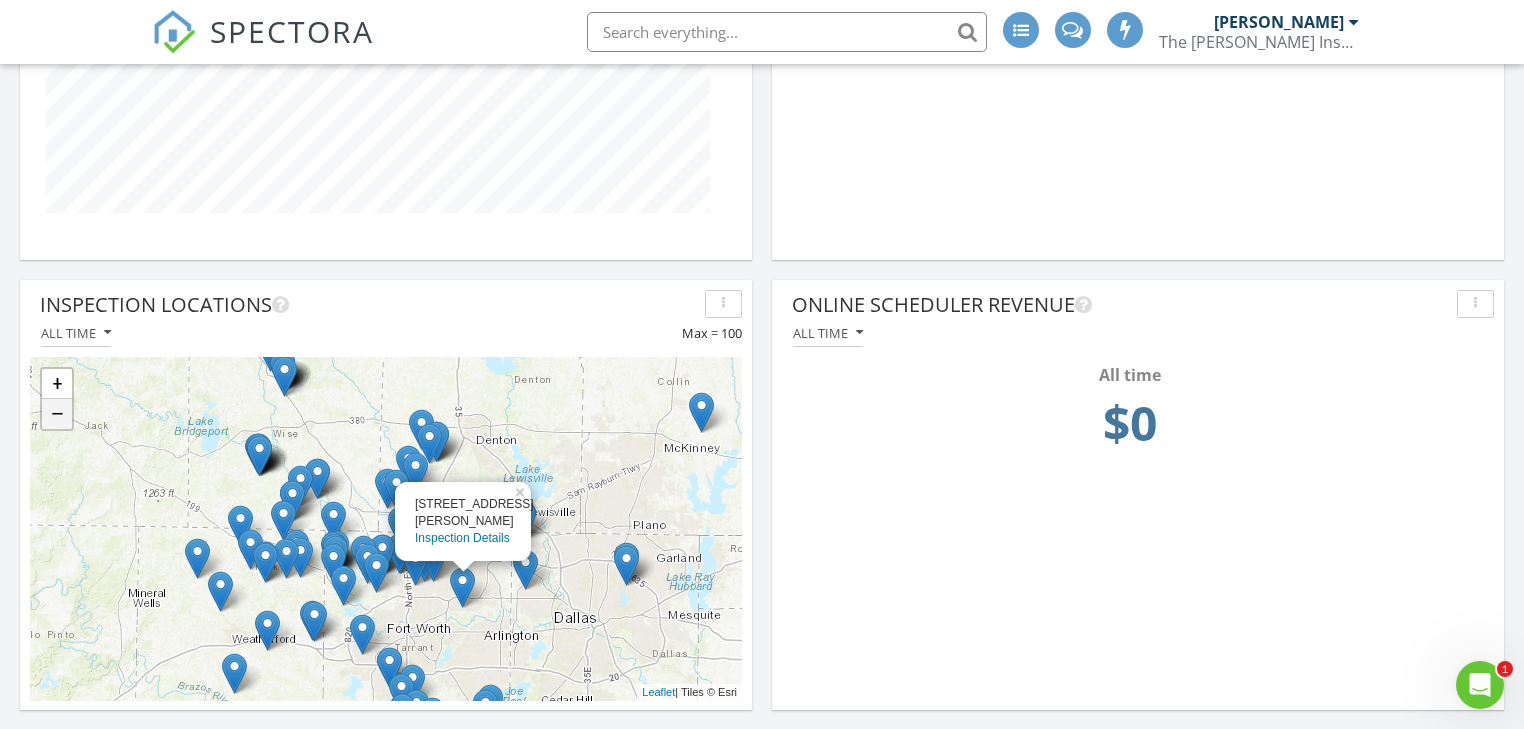 click on "−" at bounding box center [57, 414] 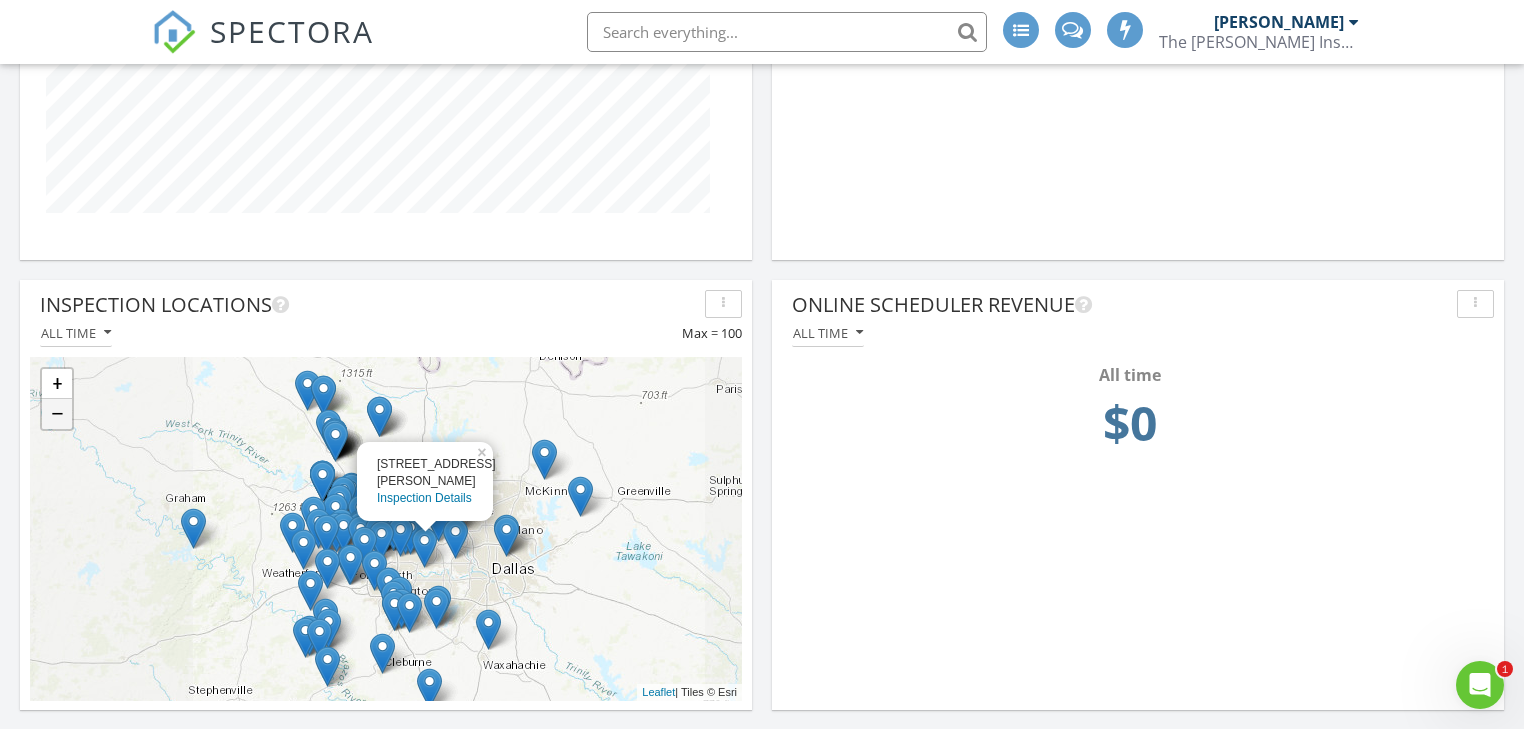 click on "−" at bounding box center (57, 414) 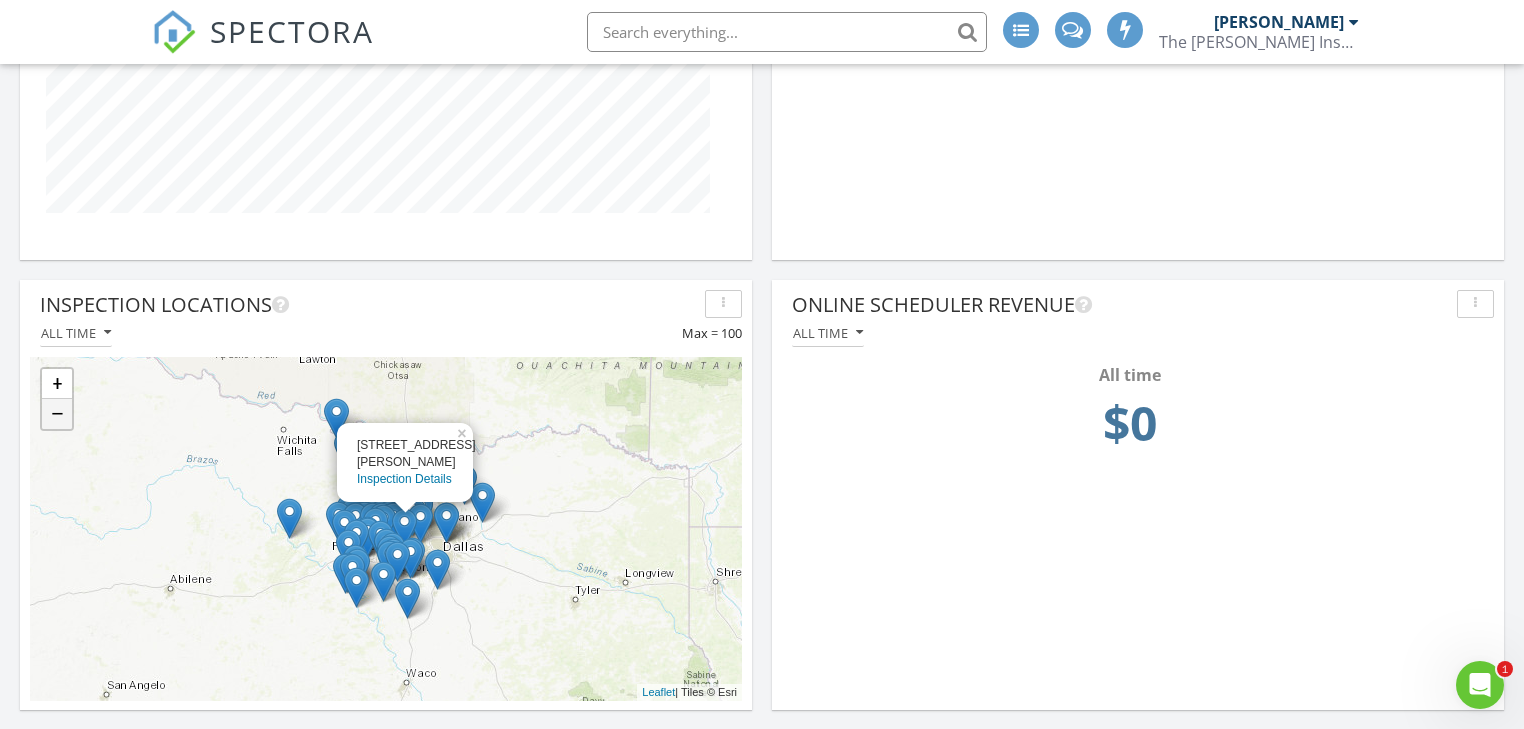 click on "−" at bounding box center (57, 414) 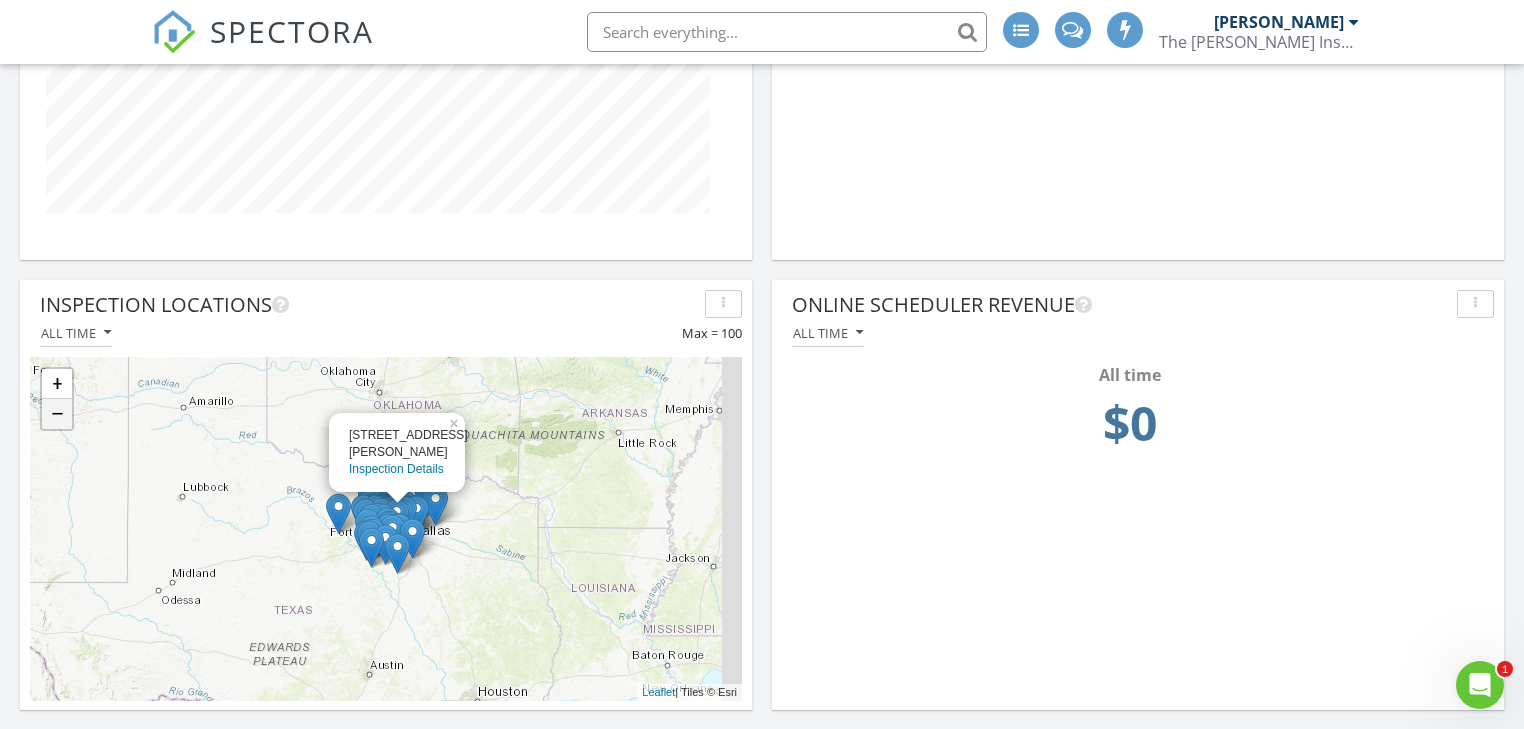 click on "−" at bounding box center (57, 414) 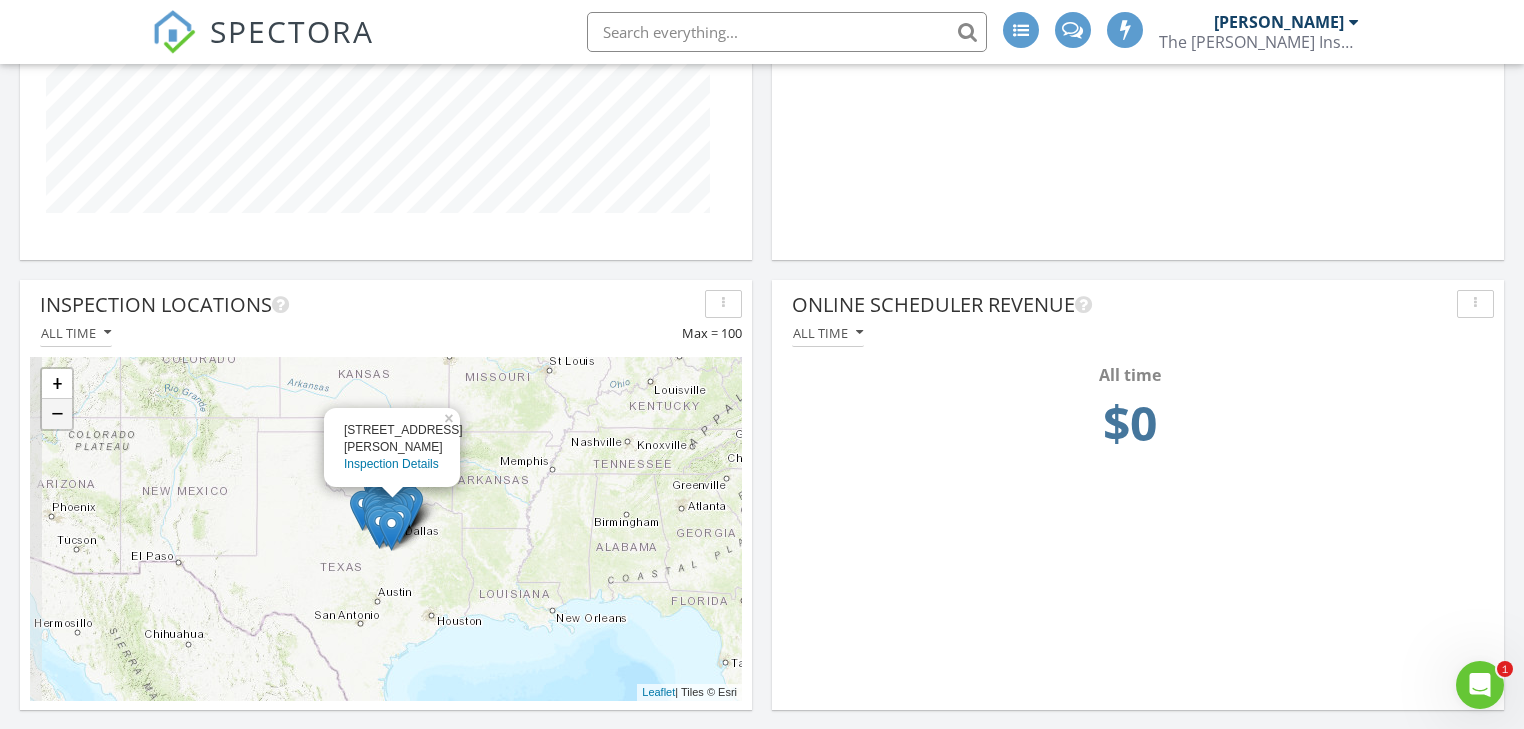 click on "−" at bounding box center [57, 414] 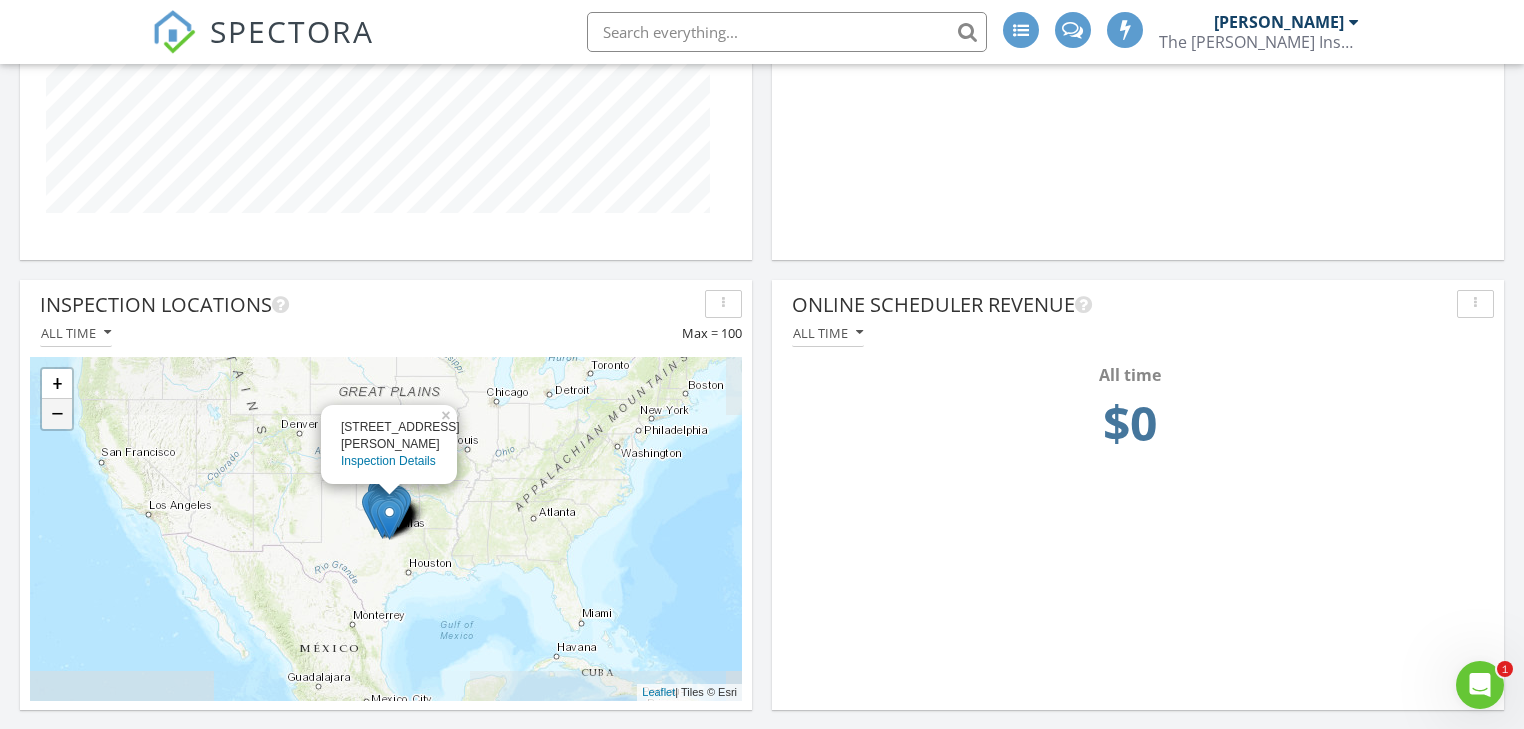 click on "−" at bounding box center [57, 414] 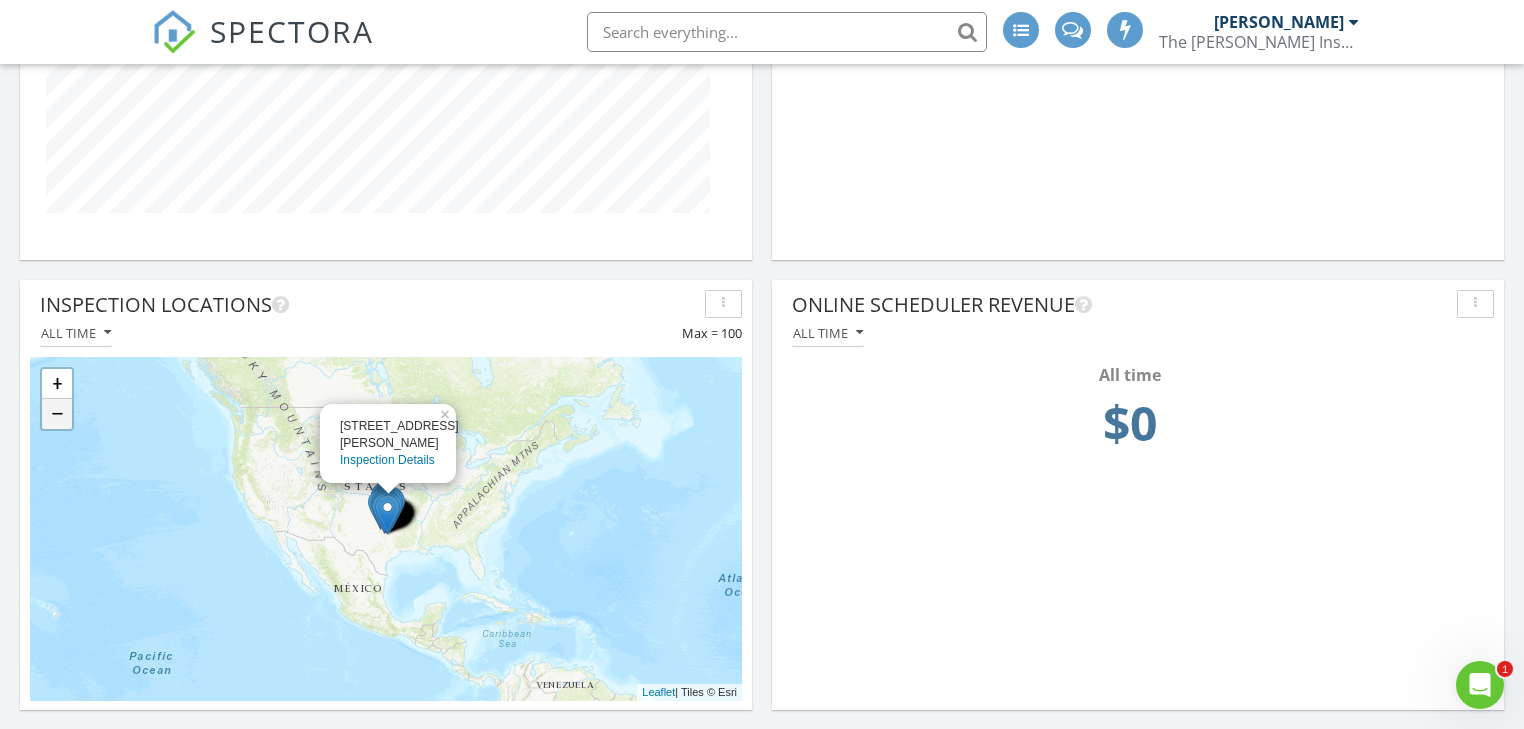 click on "−" at bounding box center [57, 414] 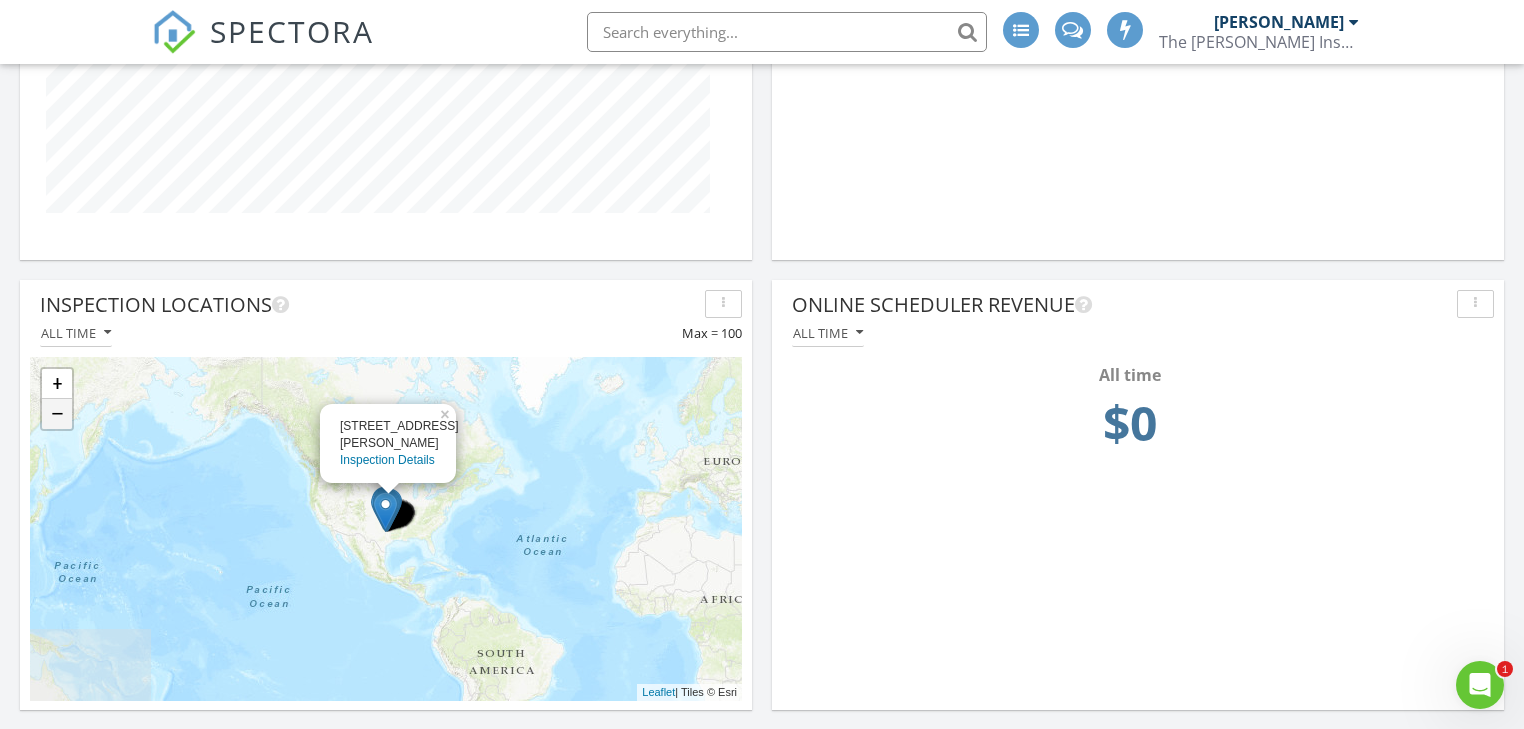 click on "−" at bounding box center (57, 414) 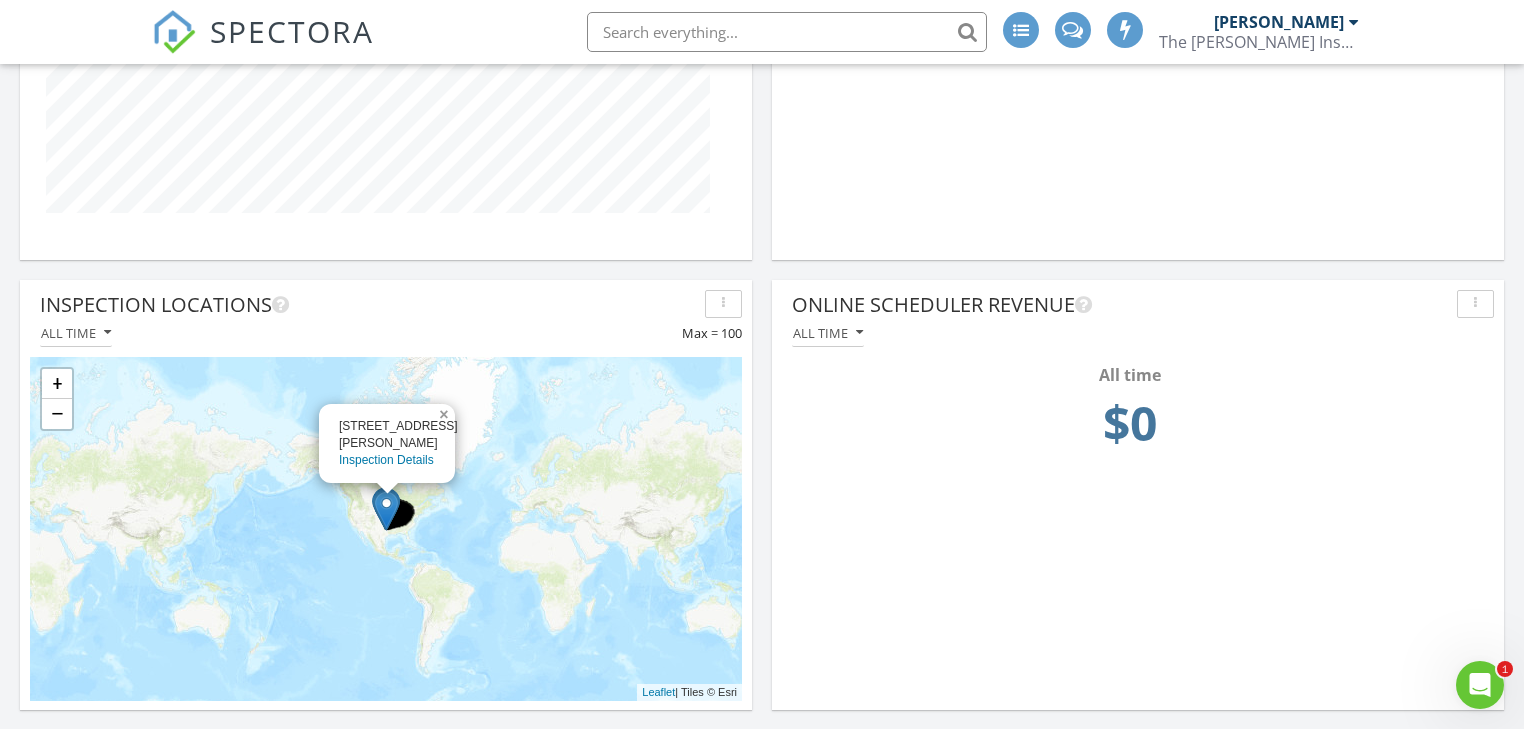 click on "×" at bounding box center (446, 411) 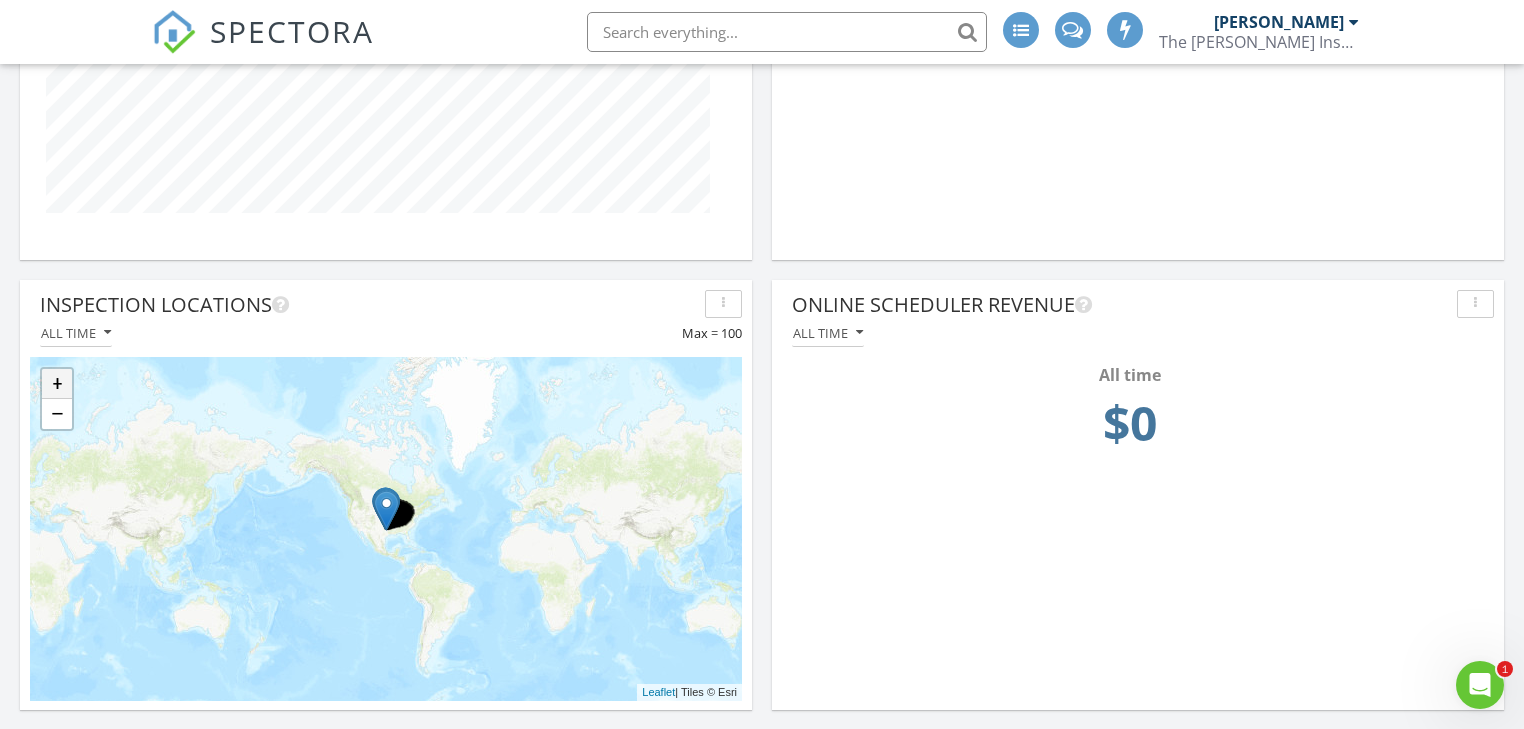 click on "+" at bounding box center [57, 384] 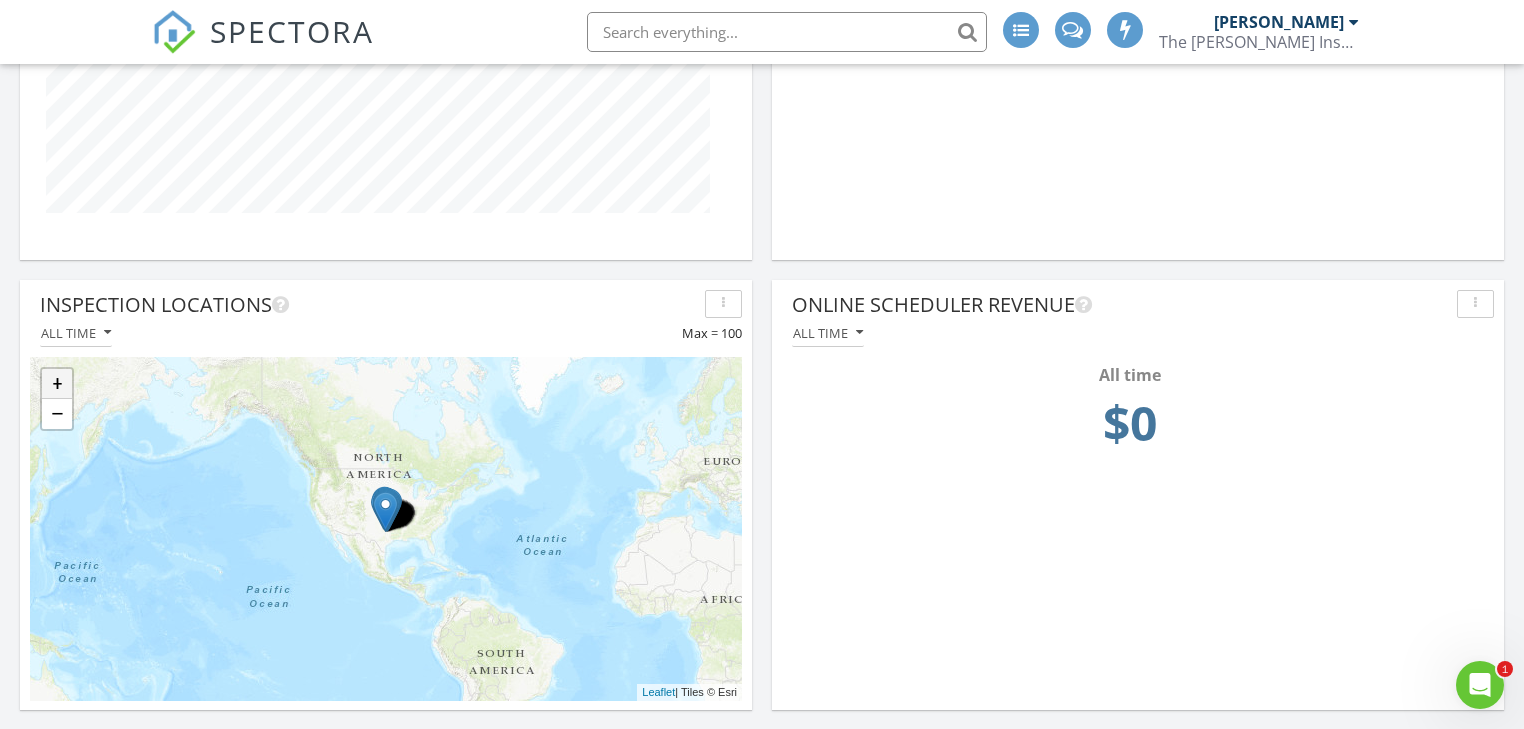 click on "+" at bounding box center [57, 384] 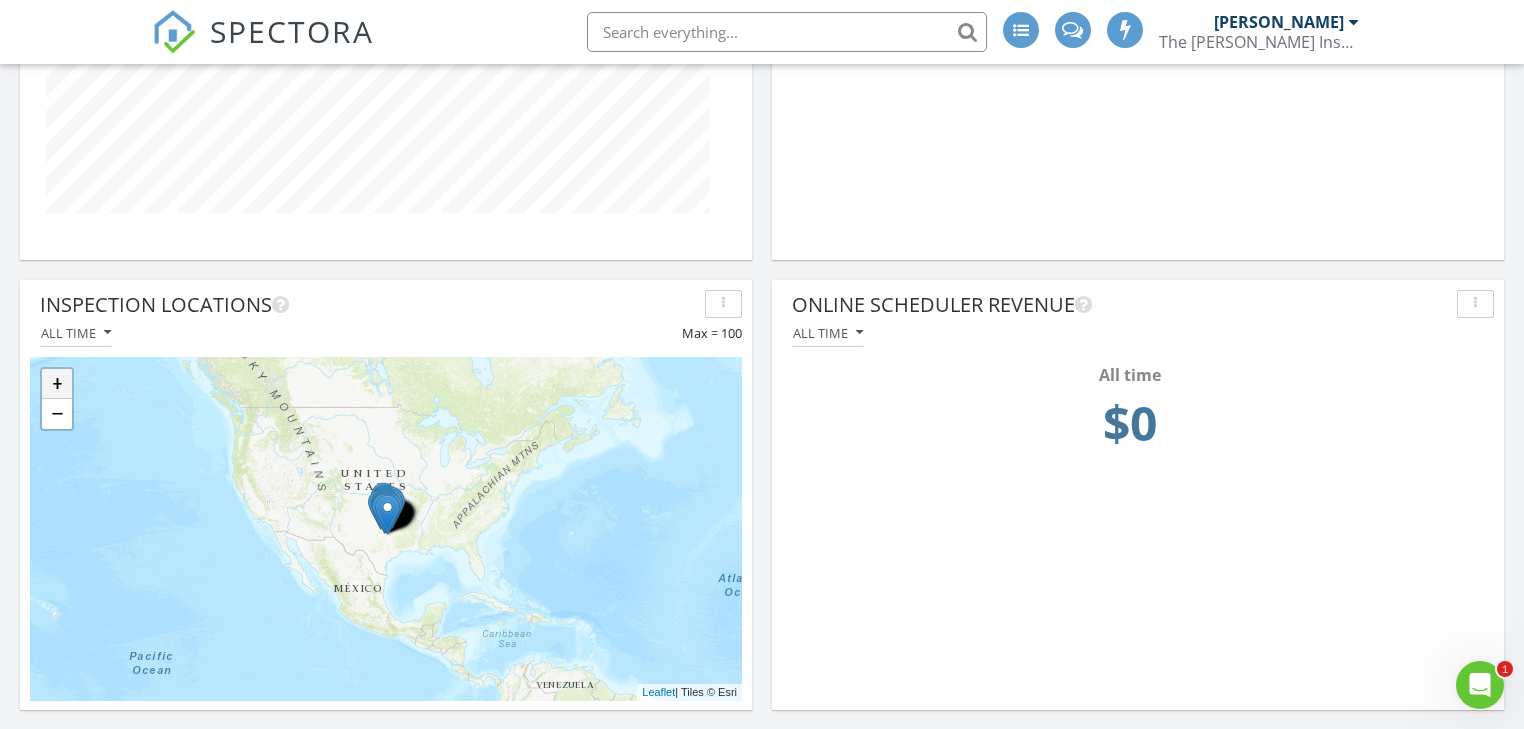 click on "+" at bounding box center [57, 384] 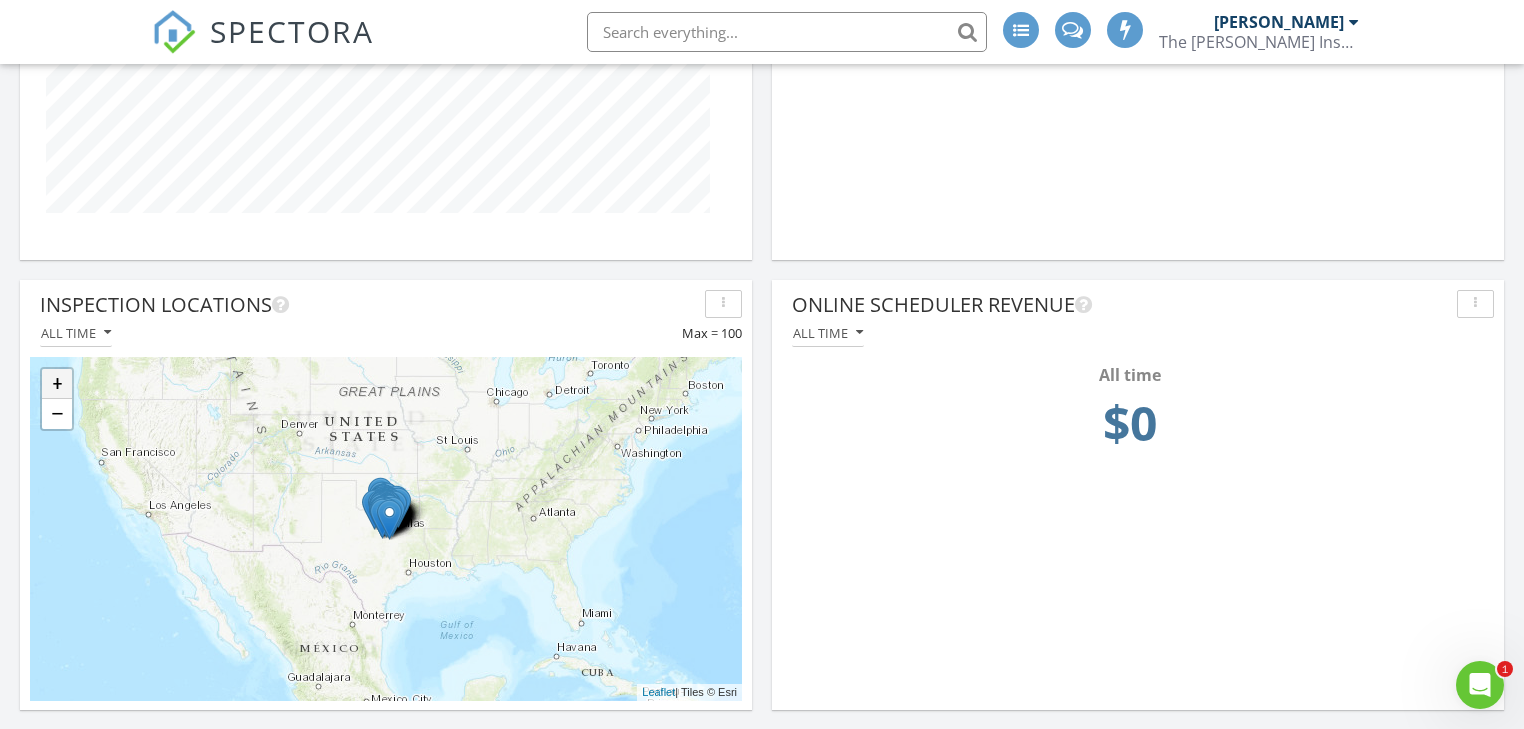 click on "+" at bounding box center [57, 384] 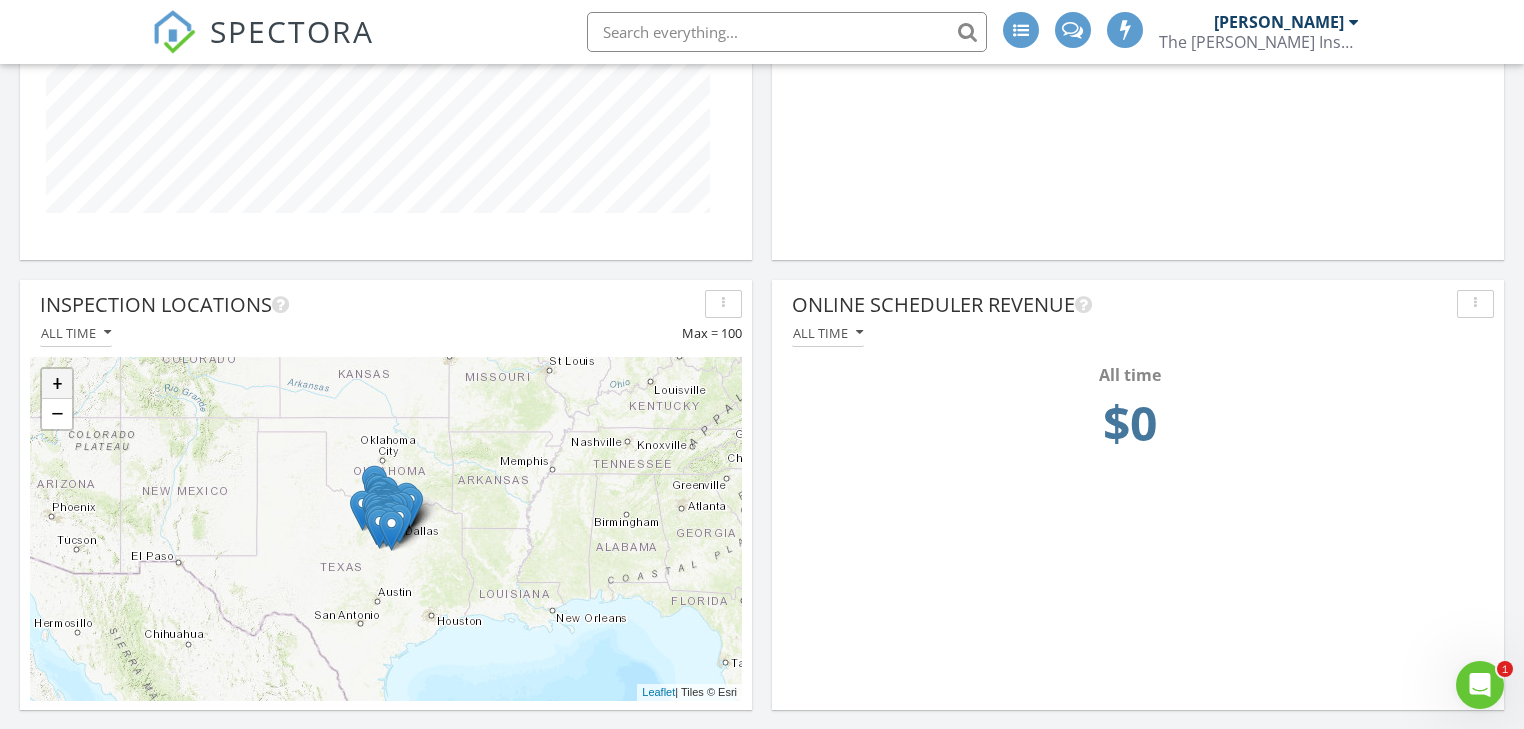click on "+" at bounding box center [57, 384] 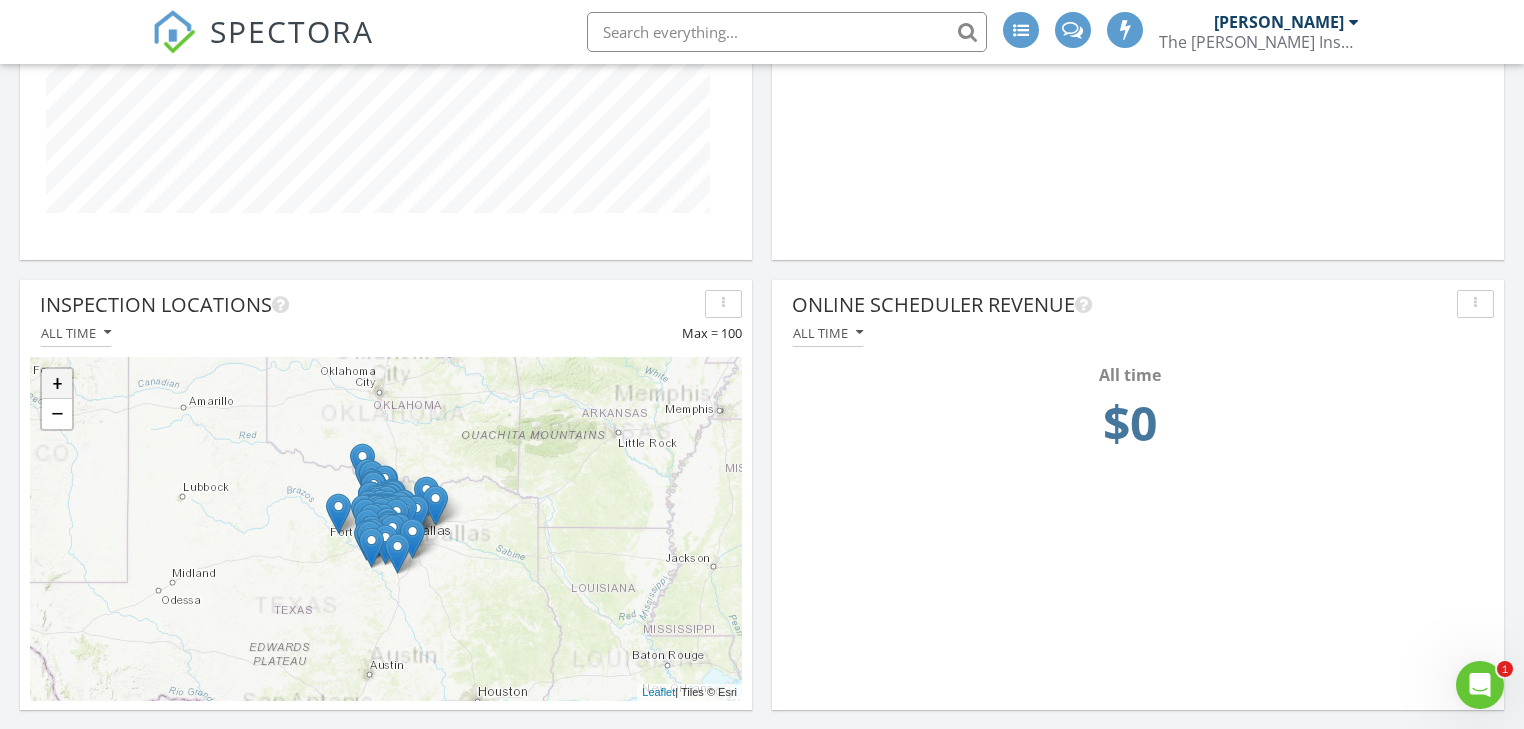 click on "+" at bounding box center [57, 384] 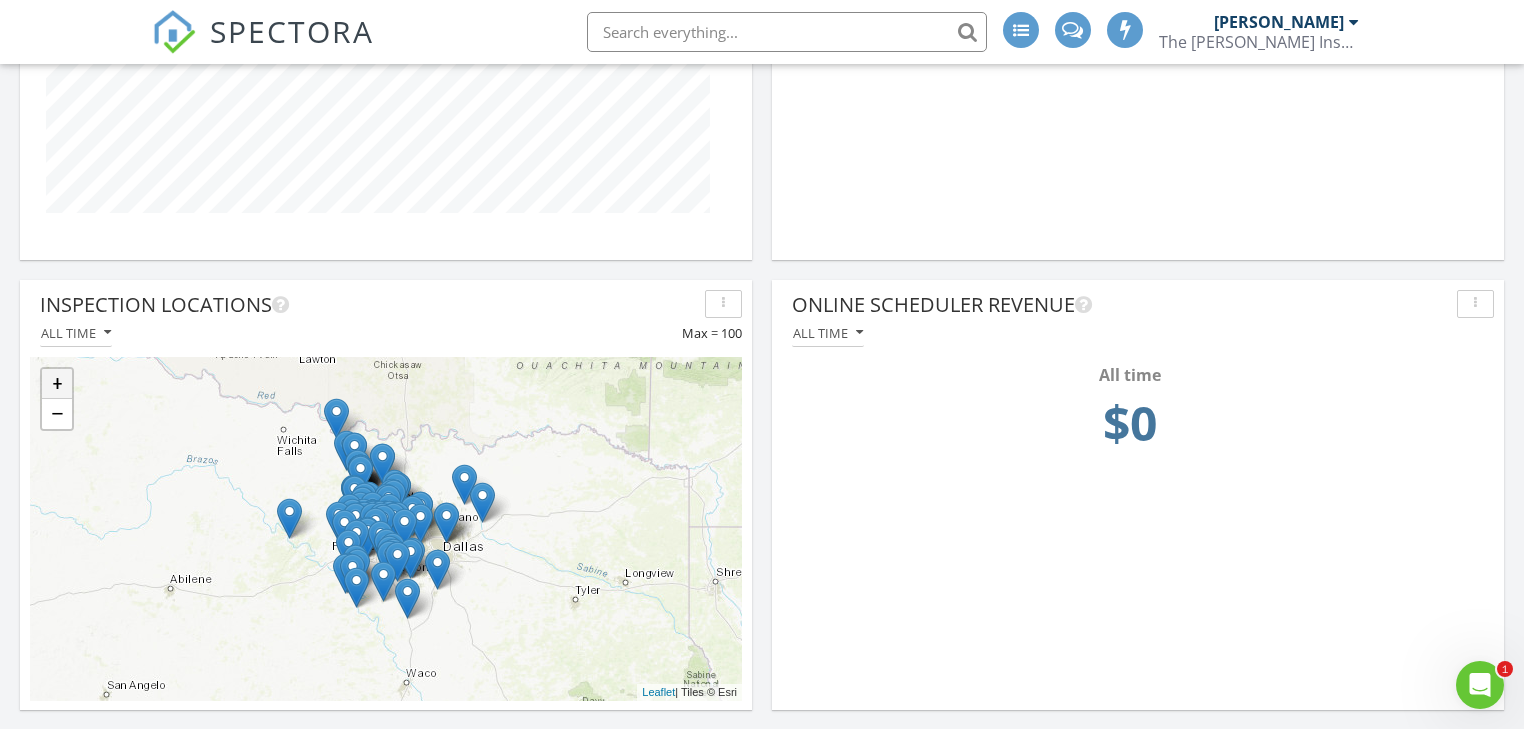 click on "+" at bounding box center (57, 384) 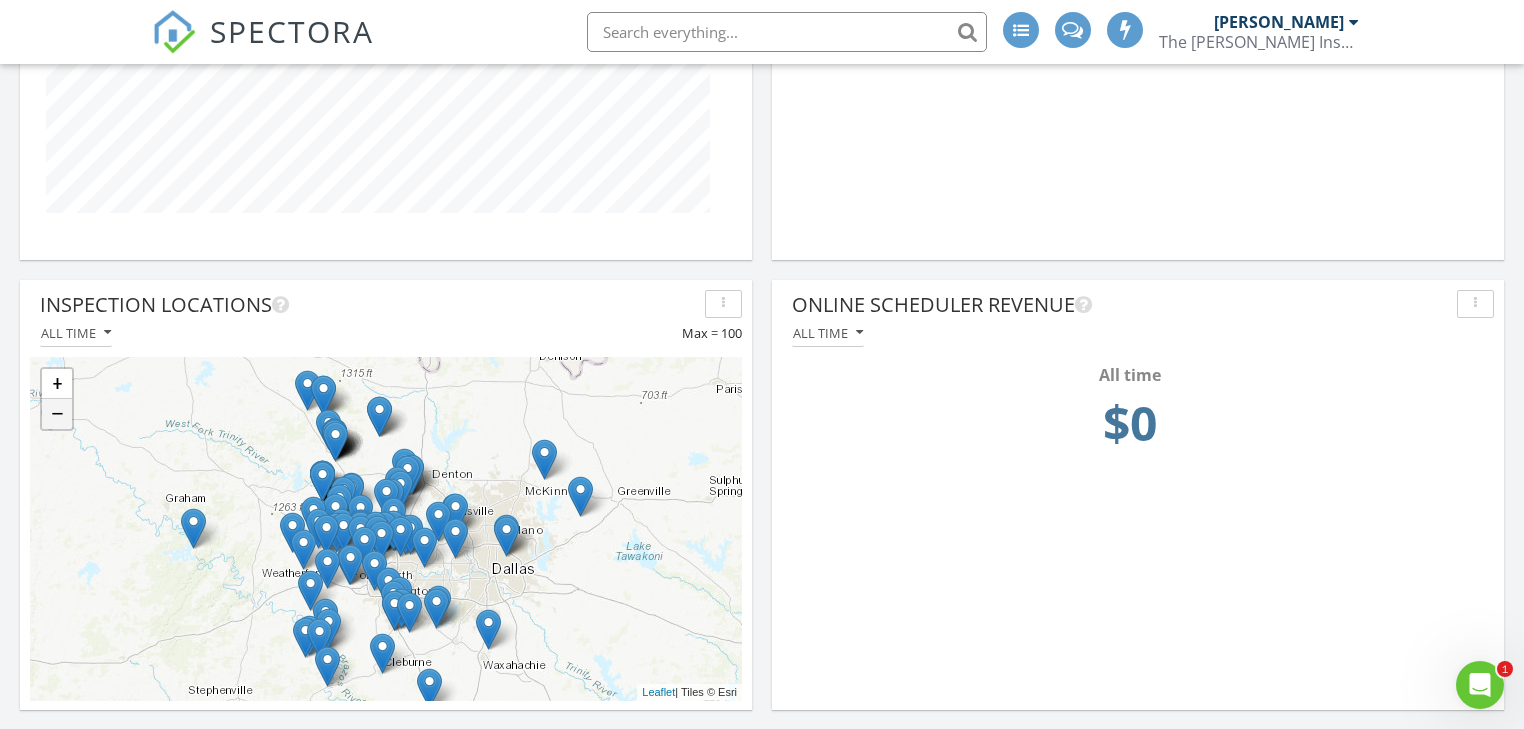 click on "−" at bounding box center [57, 414] 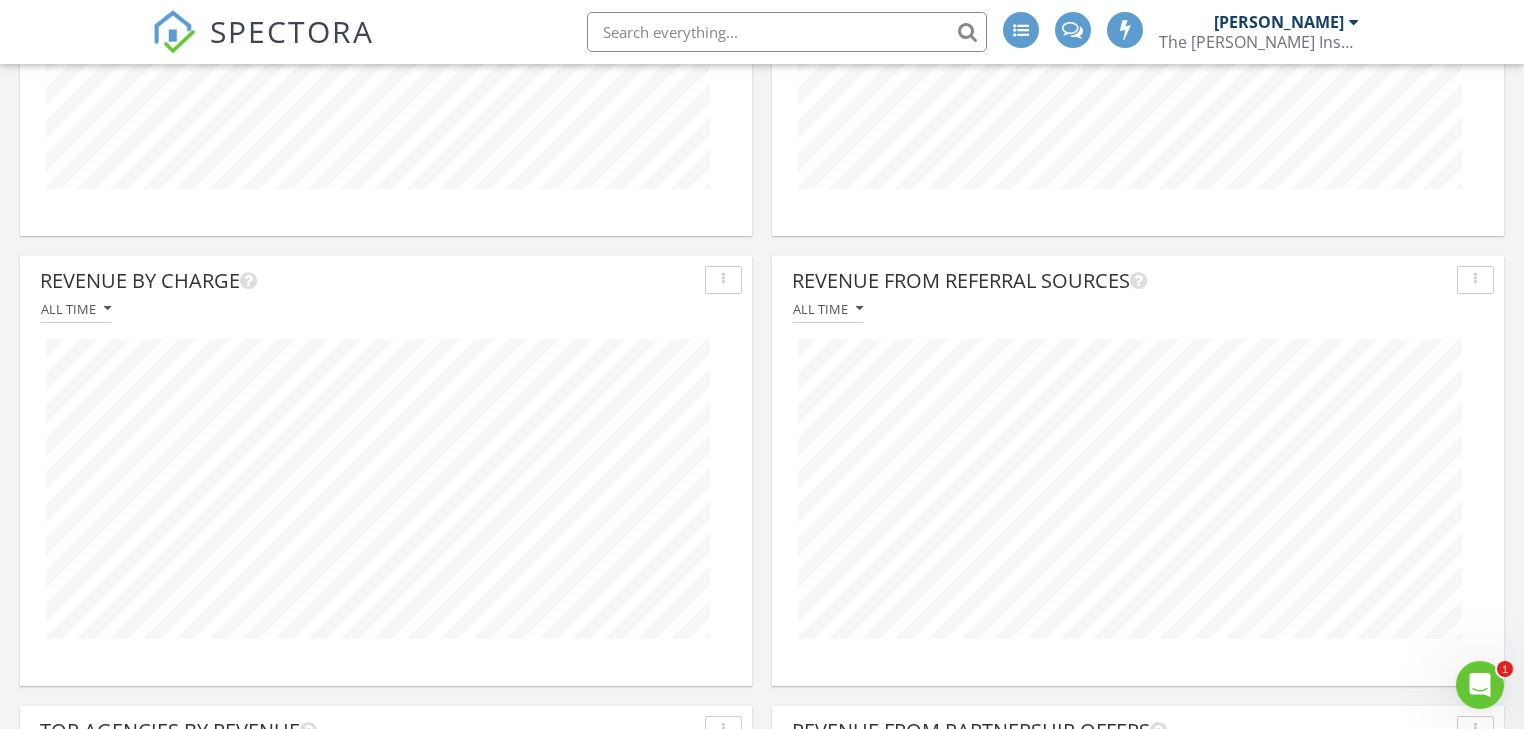 scroll, scrollTop: 704, scrollLeft: 0, axis: vertical 